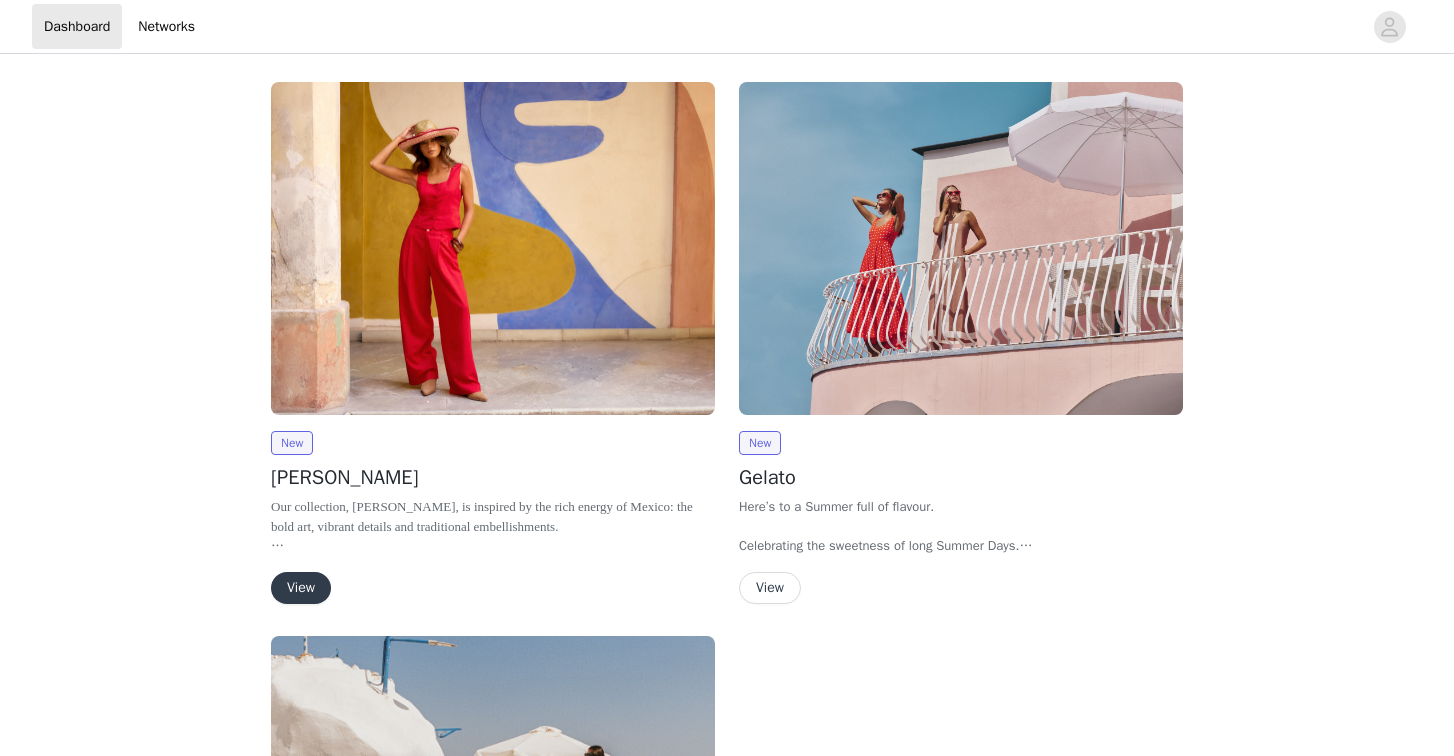 scroll, scrollTop: 0, scrollLeft: 0, axis: both 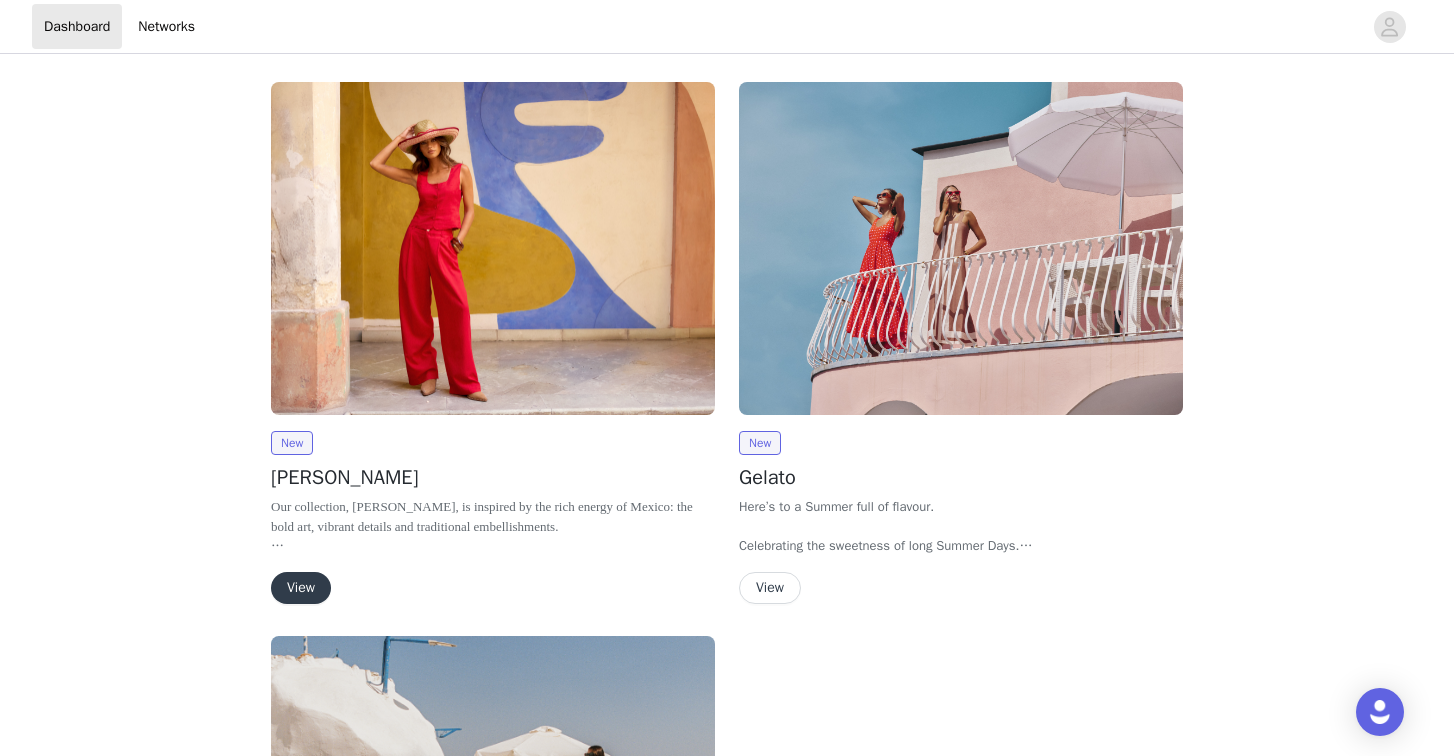 click at bounding box center (961, 248) 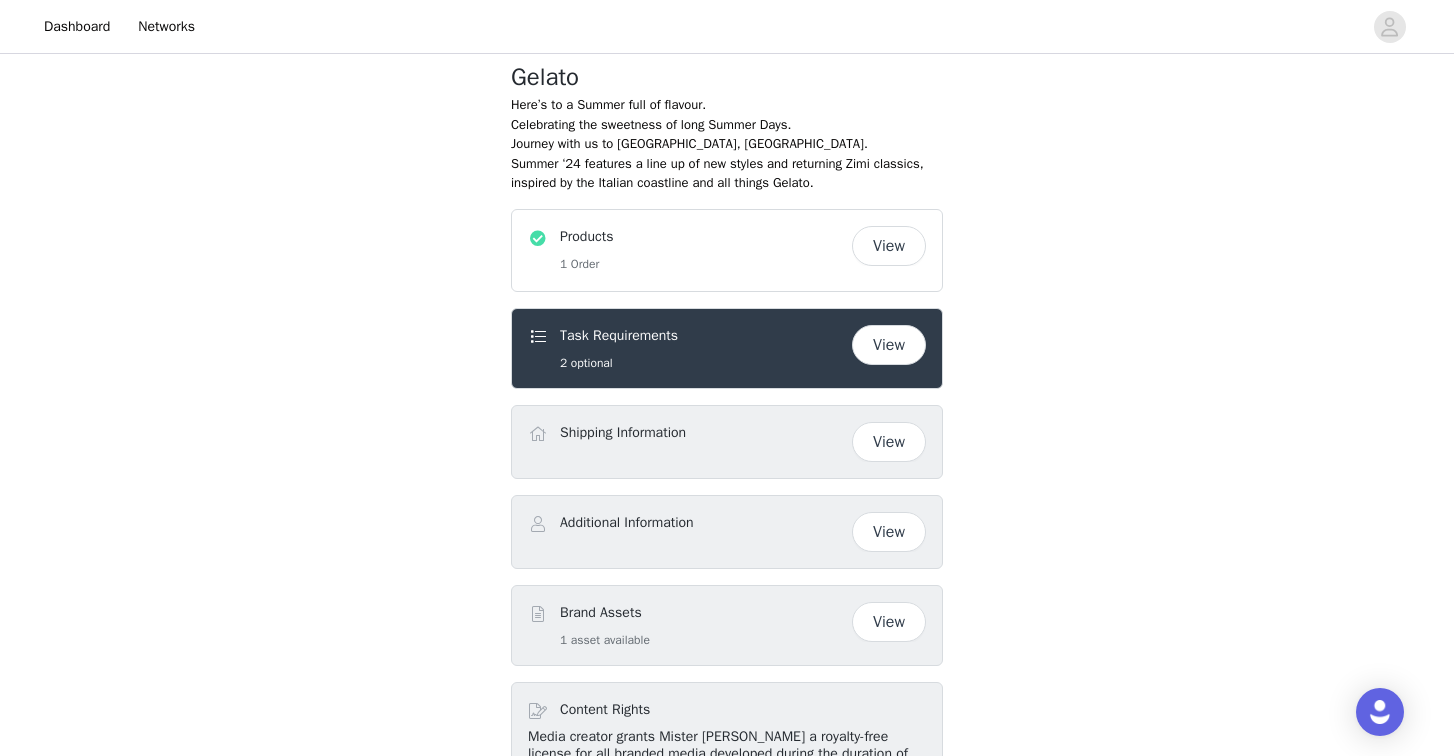 scroll, scrollTop: 363, scrollLeft: 0, axis: vertical 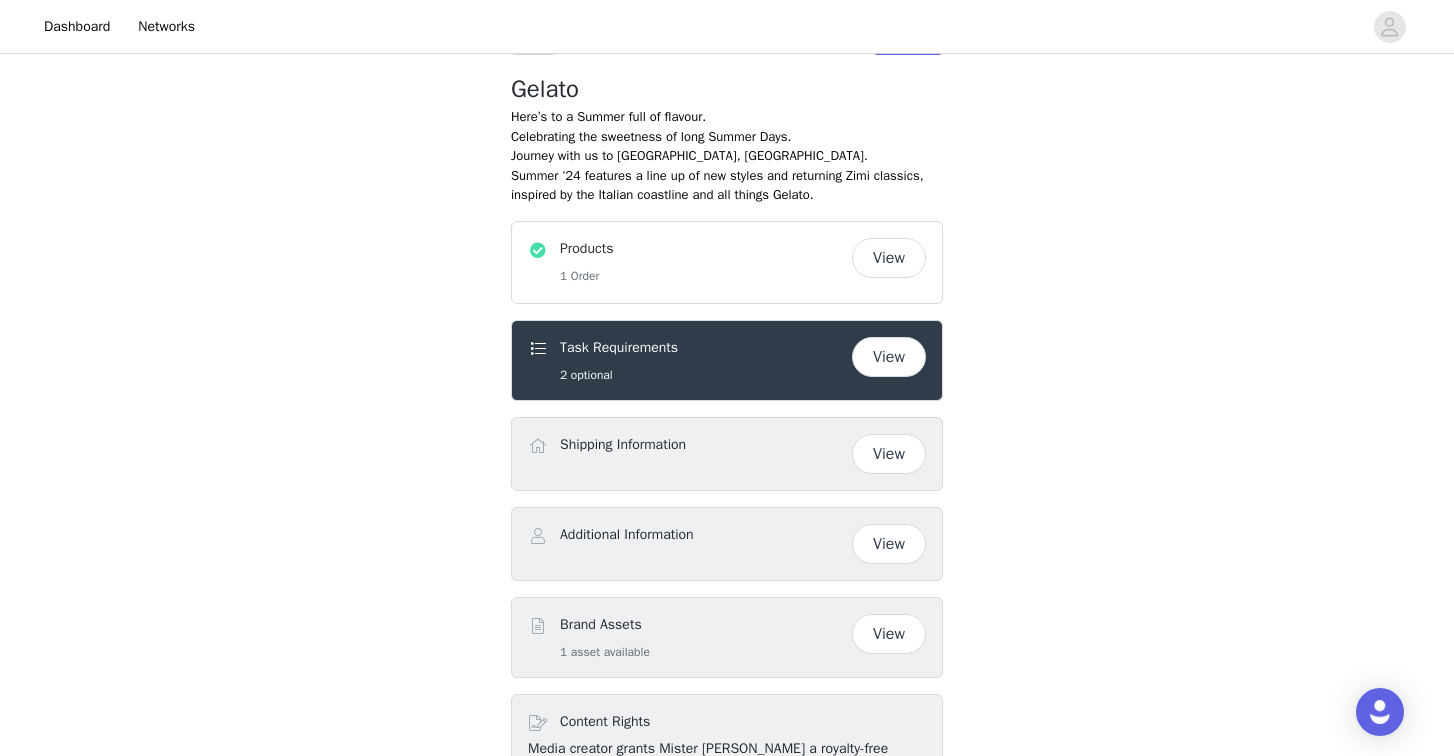 click on "View" at bounding box center (889, 258) 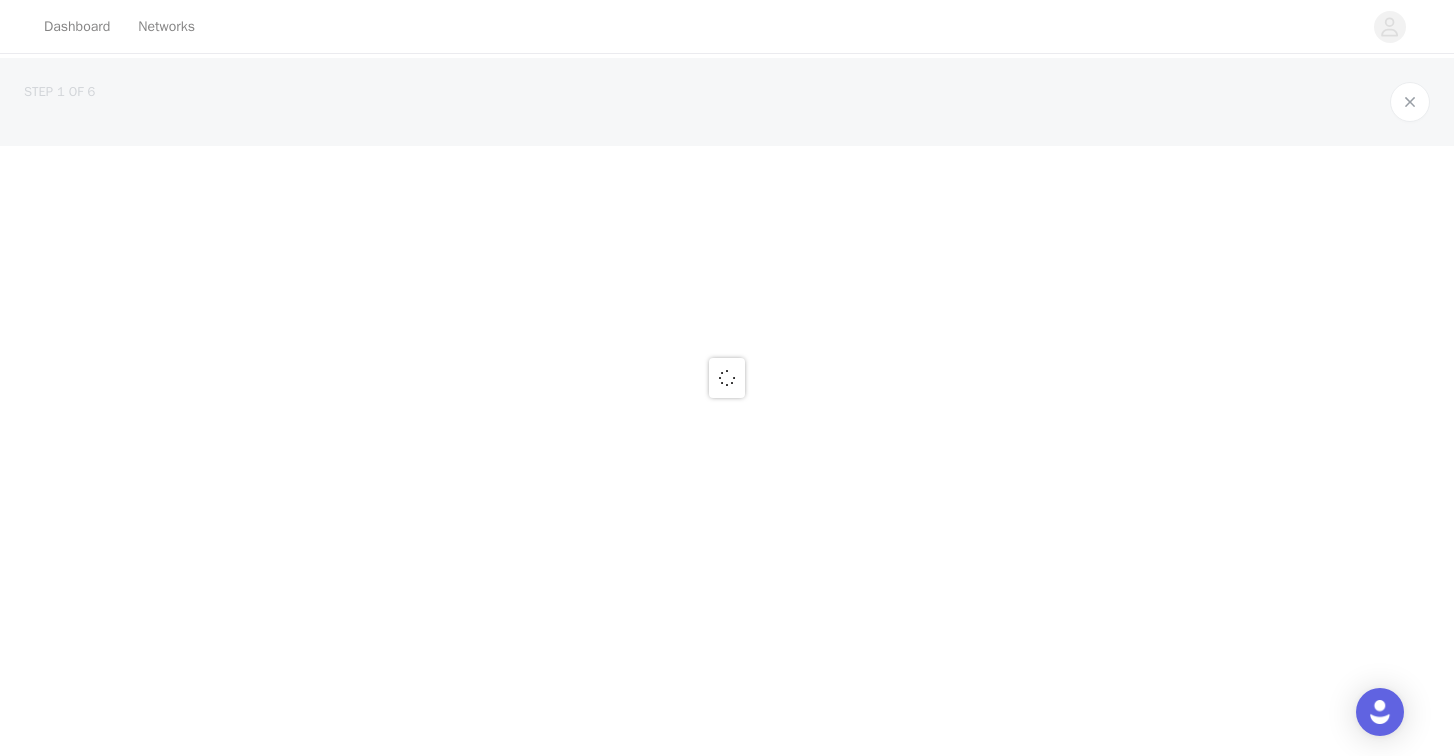 scroll, scrollTop: 0, scrollLeft: 0, axis: both 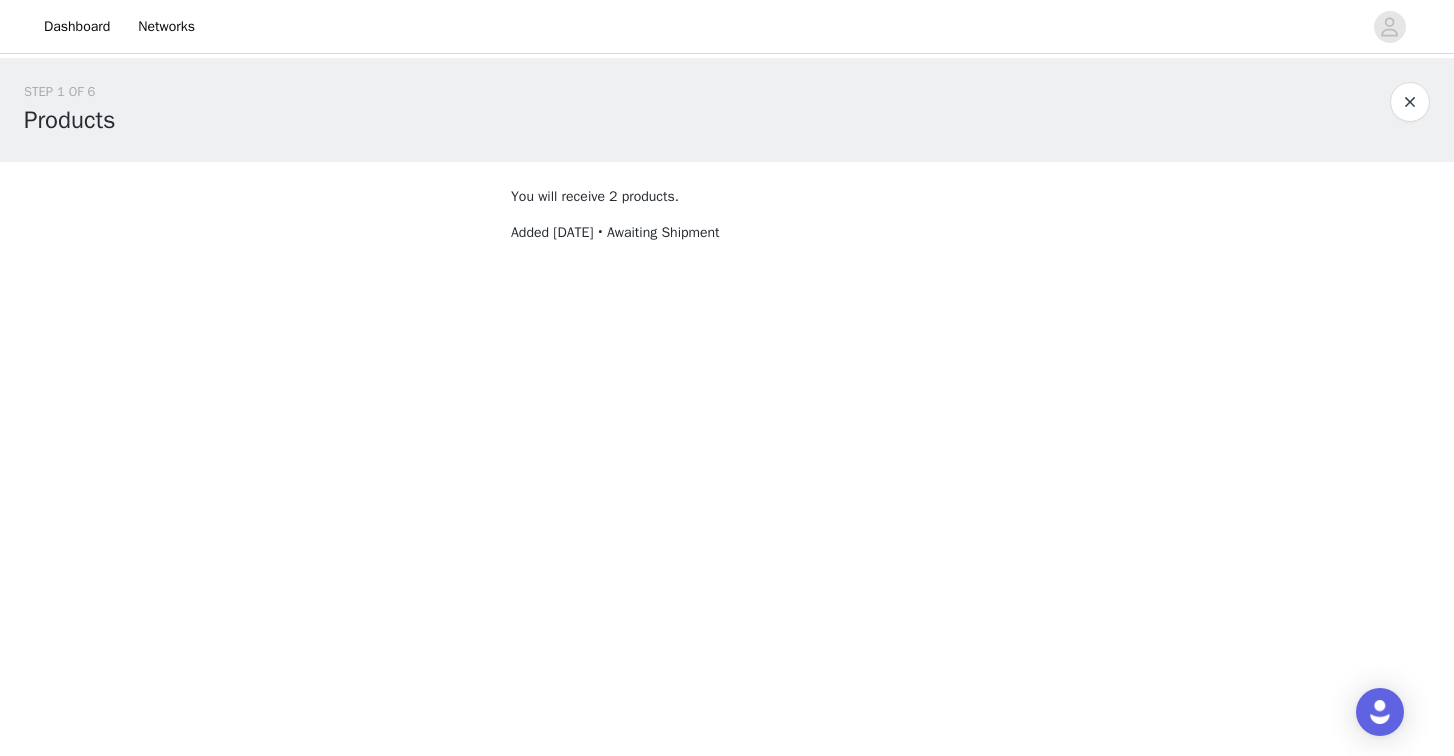 click on "Added [DATE] • Awaiting Shipment" at bounding box center [615, 232] 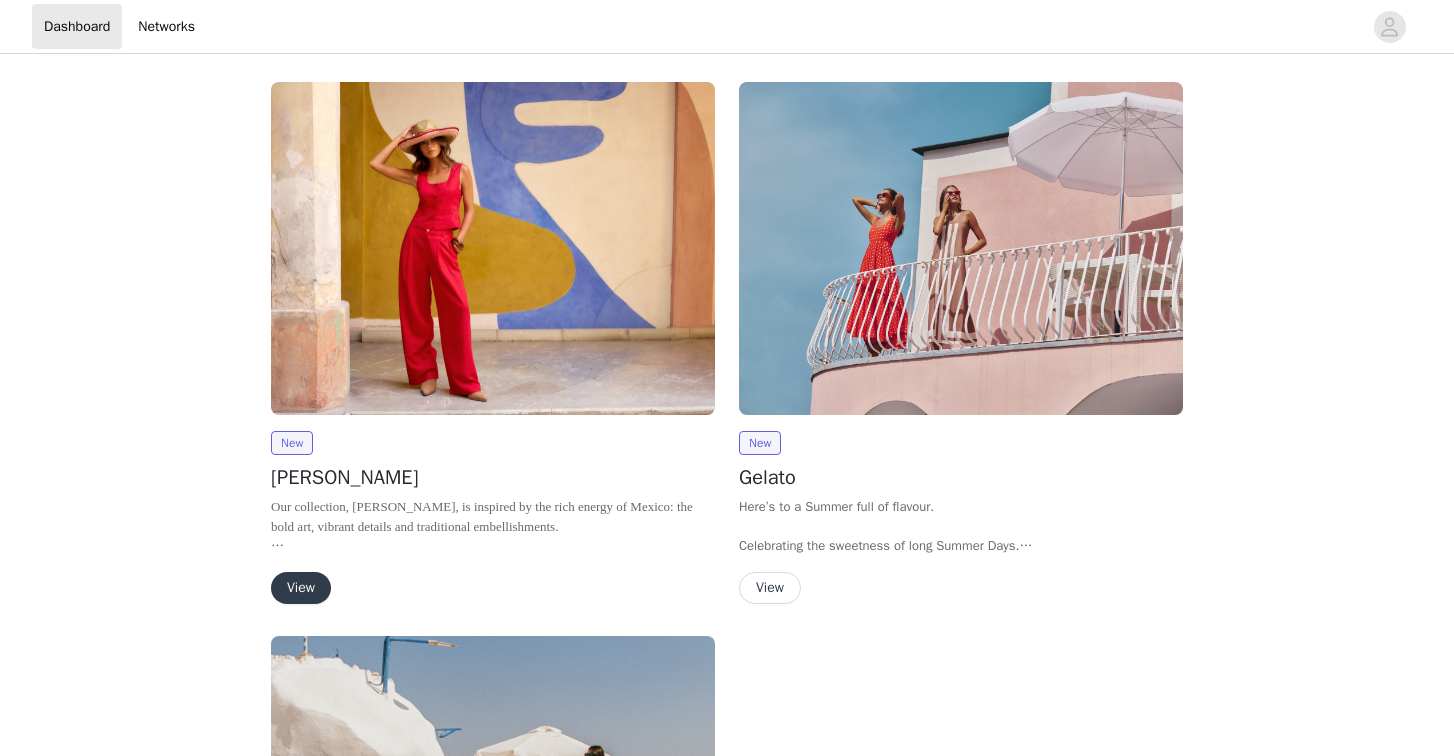 scroll, scrollTop: 0, scrollLeft: 0, axis: both 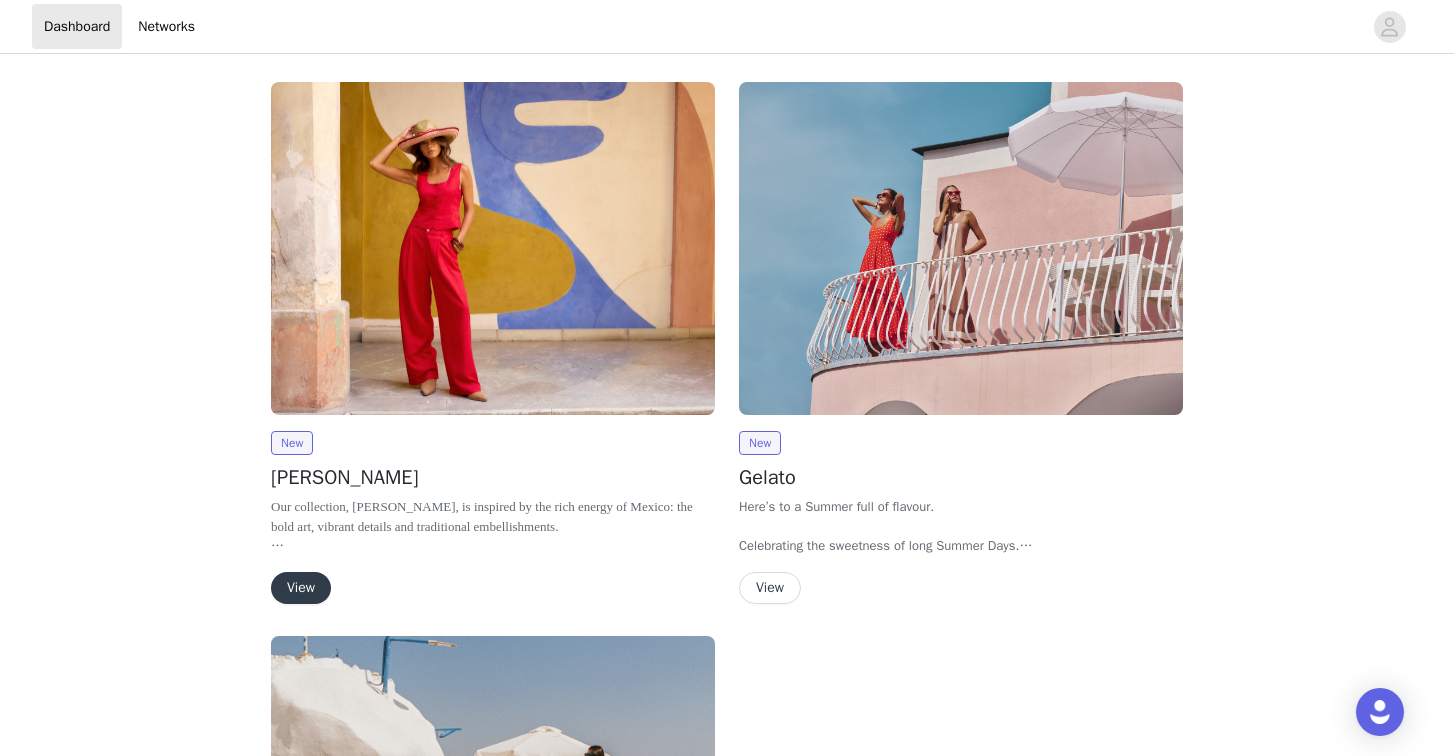 click at bounding box center [961, 248] 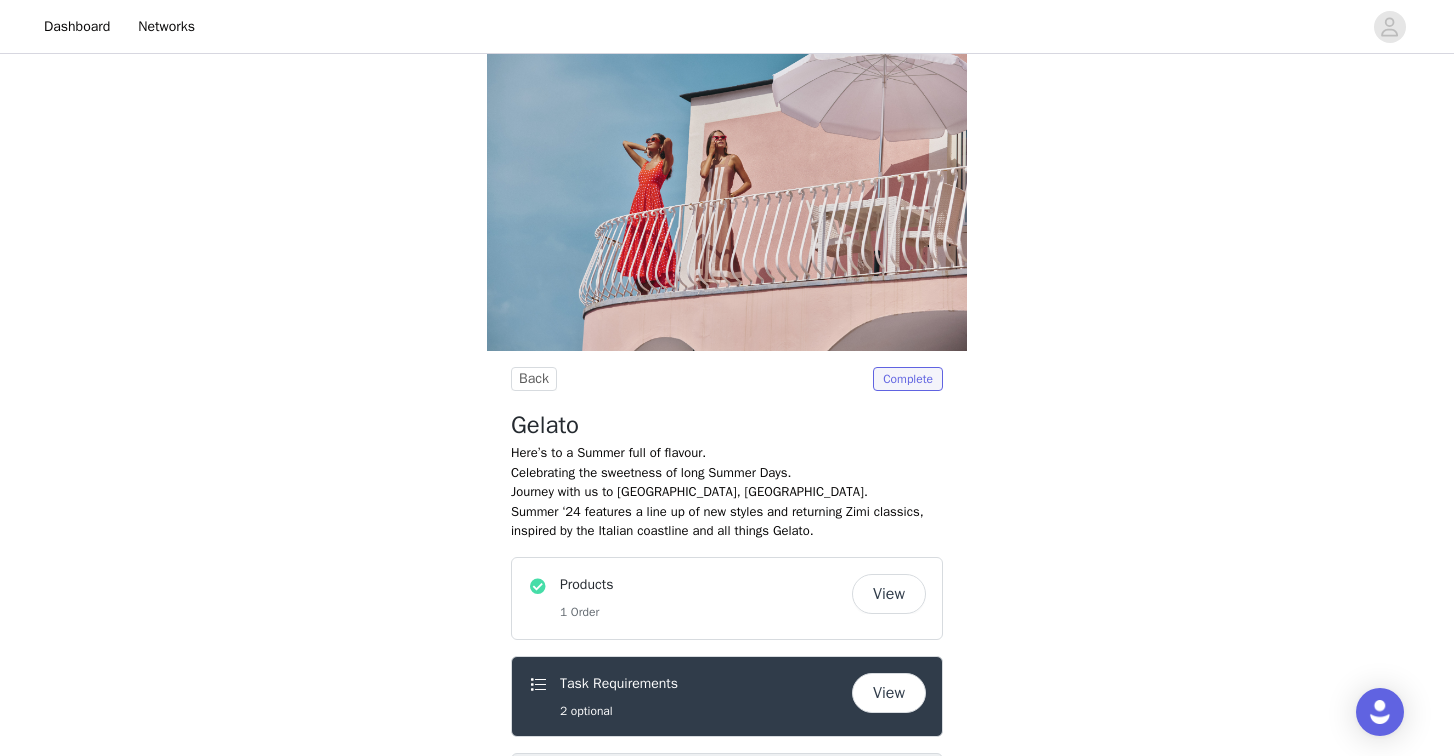 scroll, scrollTop: 31, scrollLeft: 0, axis: vertical 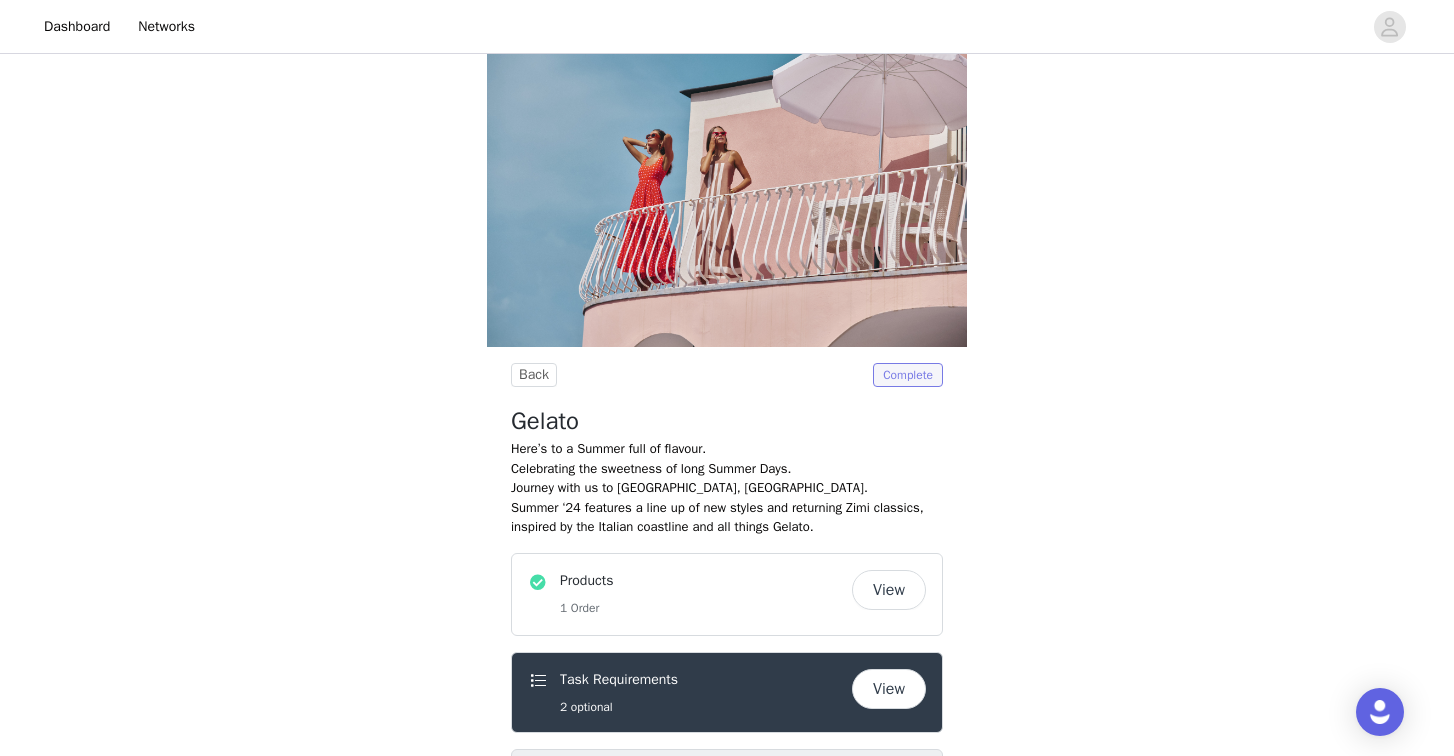 click on "Complete" at bounding box center (908, 375) 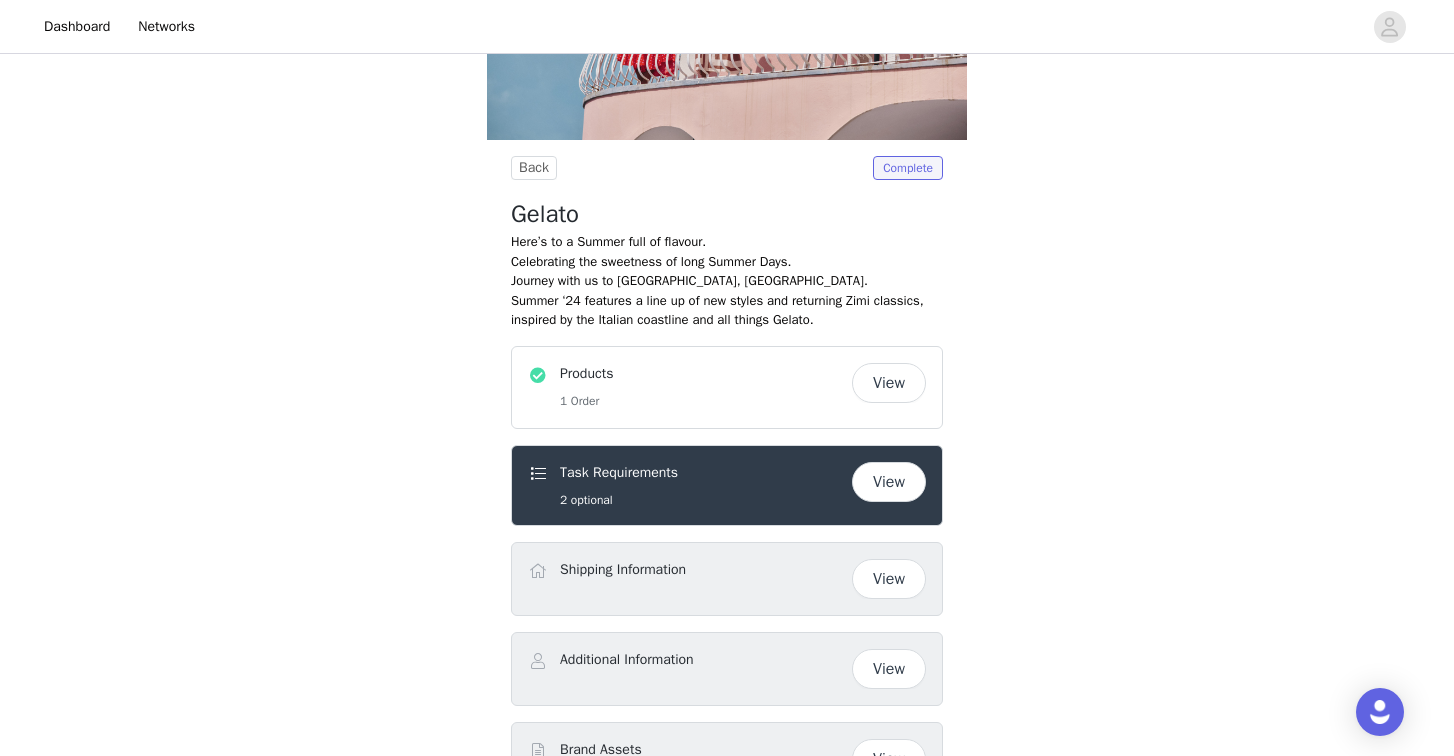 scroll, scrollTop: 254, scrollLeft: 0, axis: vertical 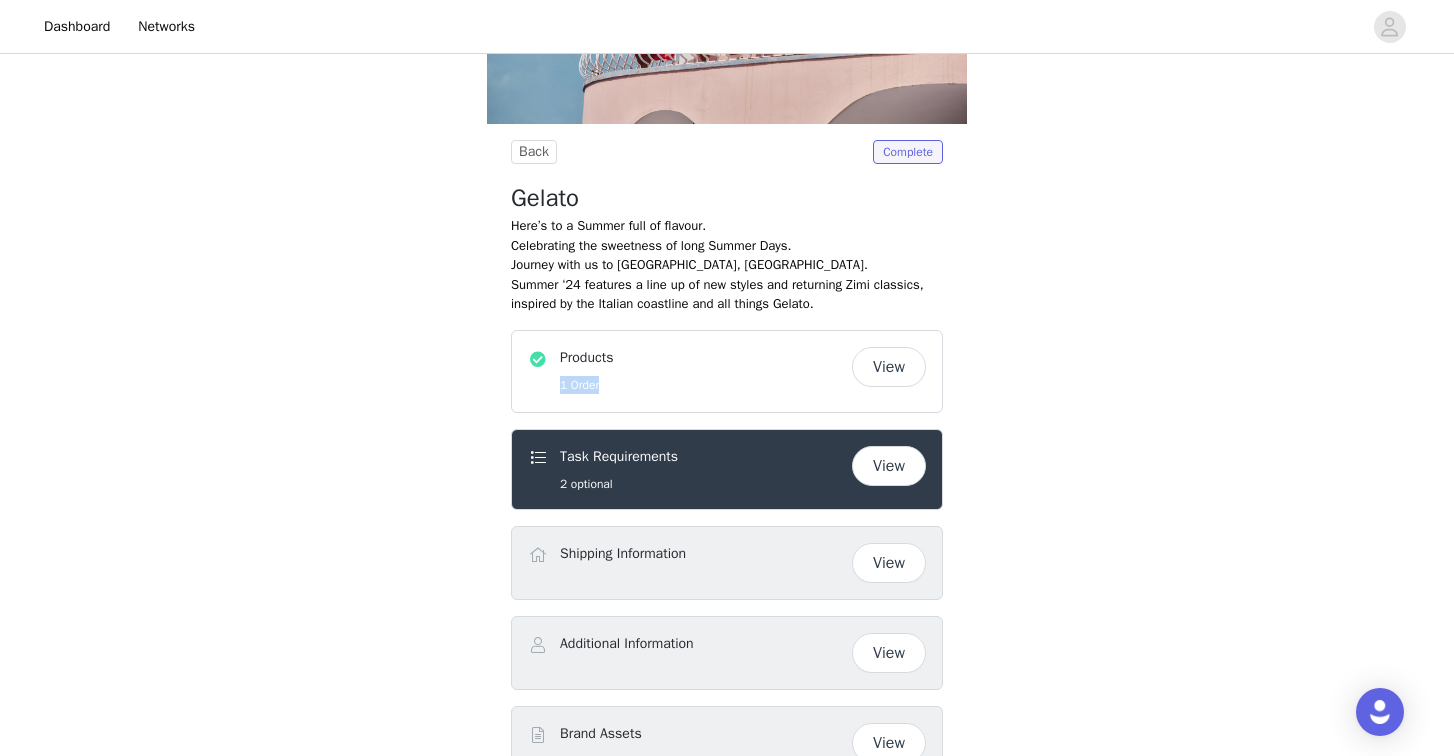click on "Products   1 Order" at bounding box center [690, 371] 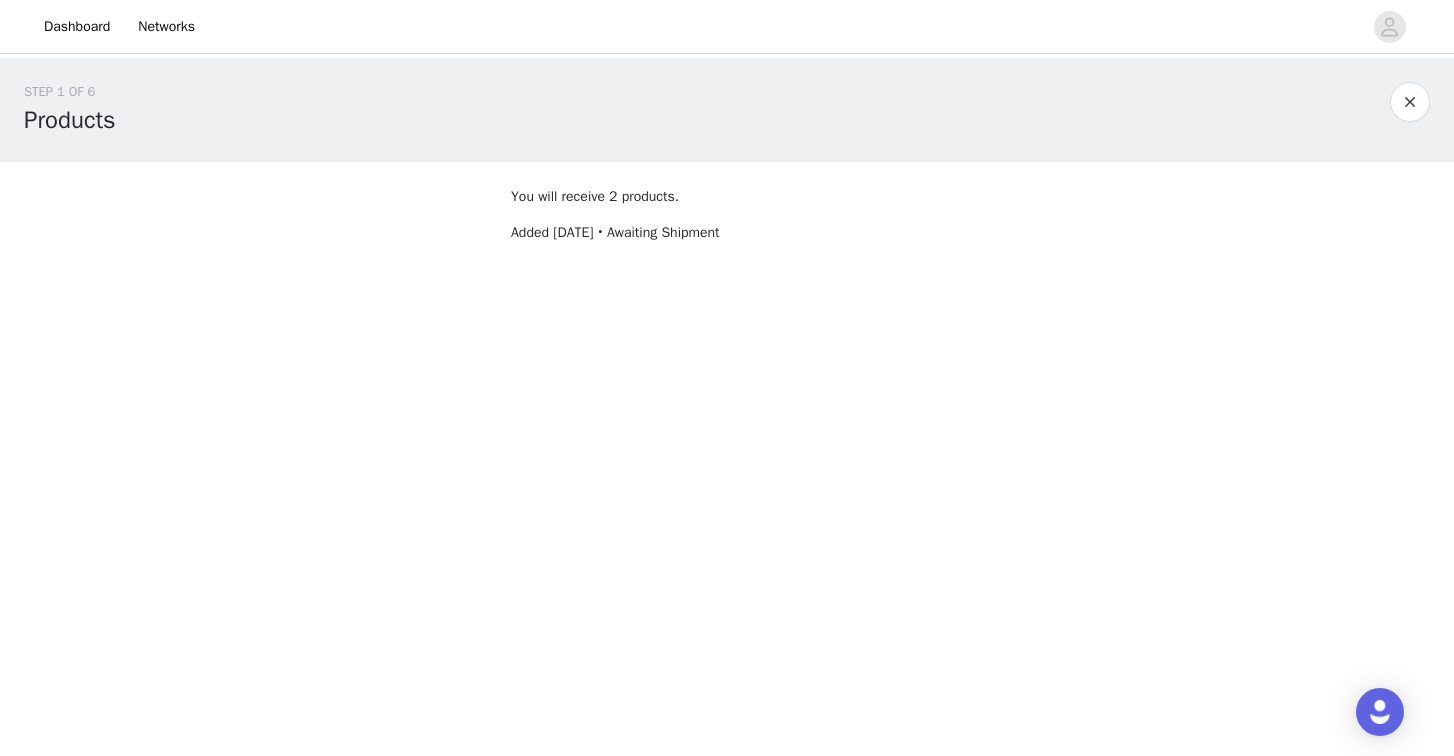 scroll, scrollTop: 0, scrollLeft: 0, axis: both 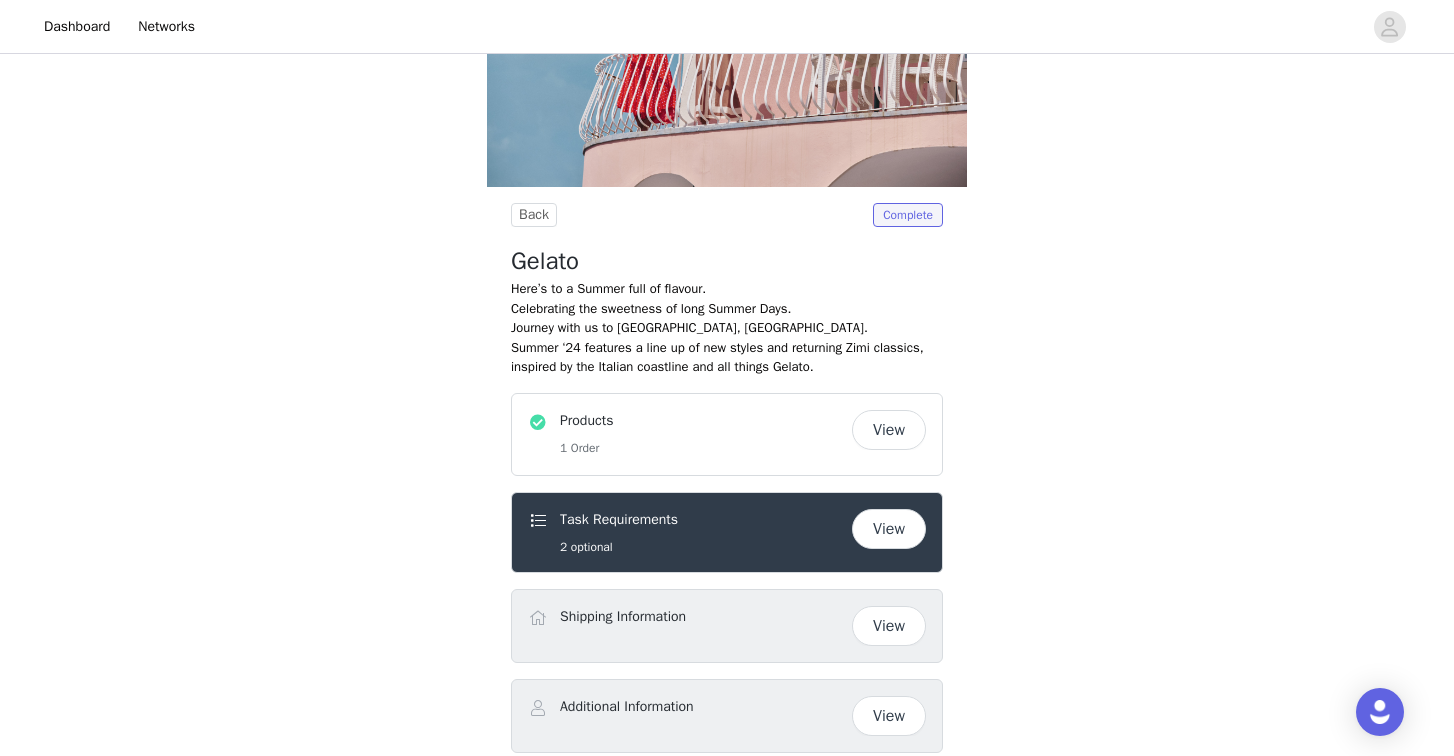 click on "Summer ‘24 features a line up of new styles and returning Zimi classics, inspired by the Italian coastline and all things Gelato." at bounding box center [727, 357] 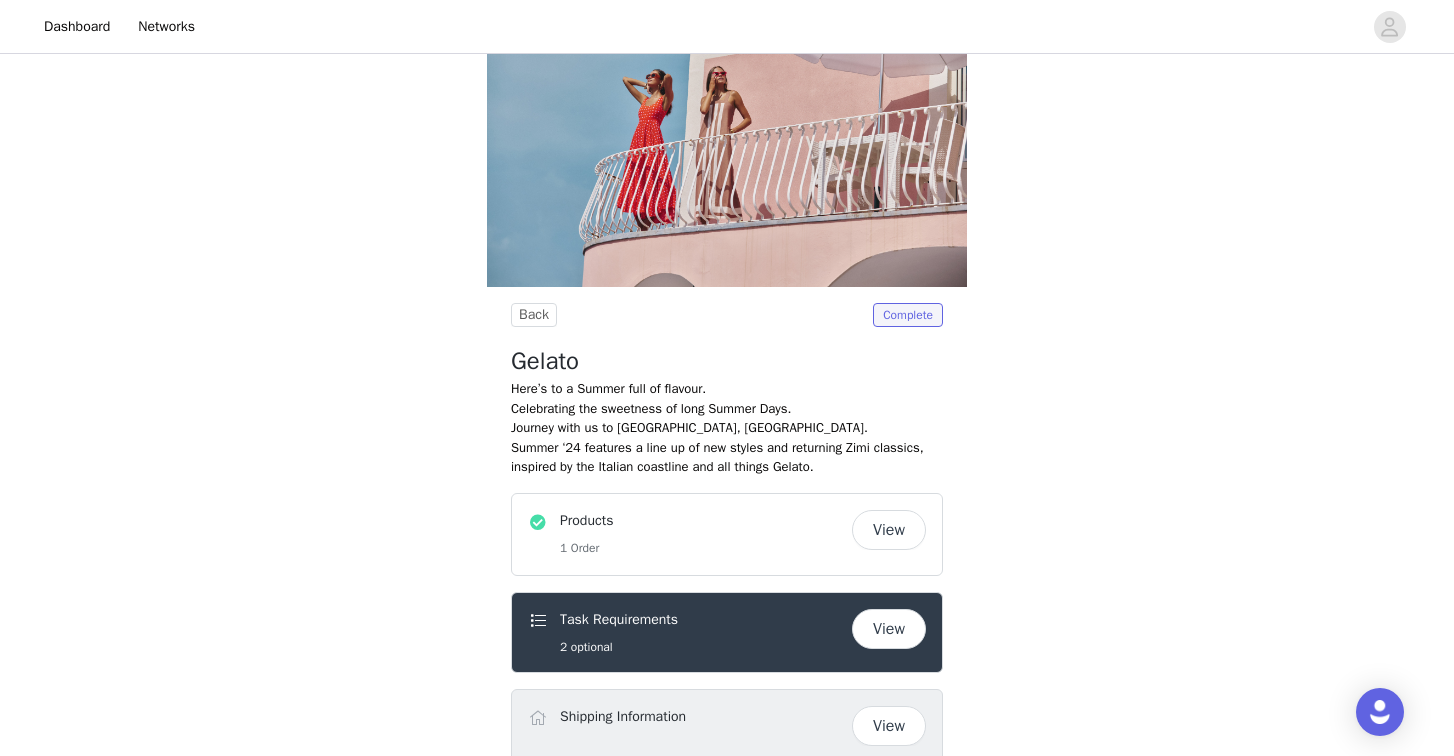 scroll, scrollTop: 68, scrollLeft: 0, axis: vertical 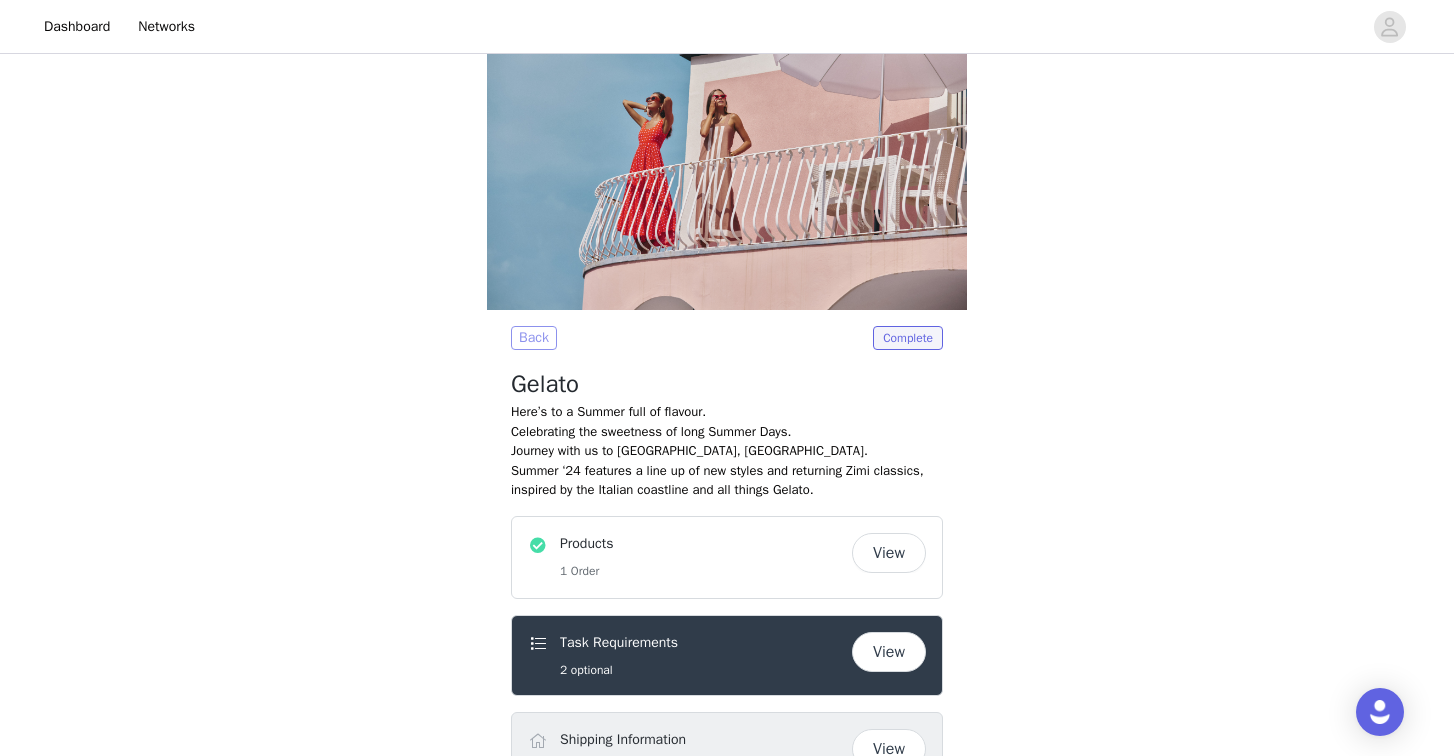 click on "Back" at bounding box center (534, 338) 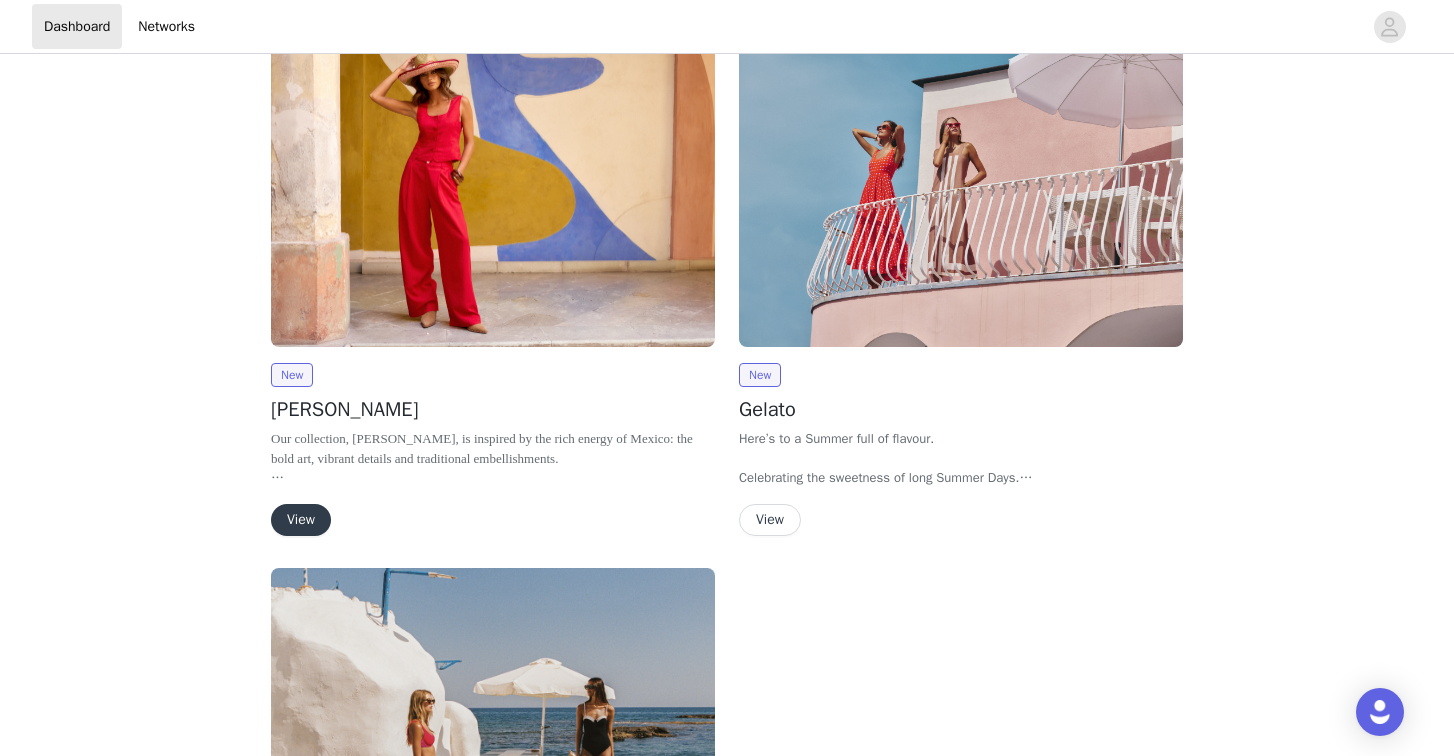 click on "View" at bounding box center (301, 520) 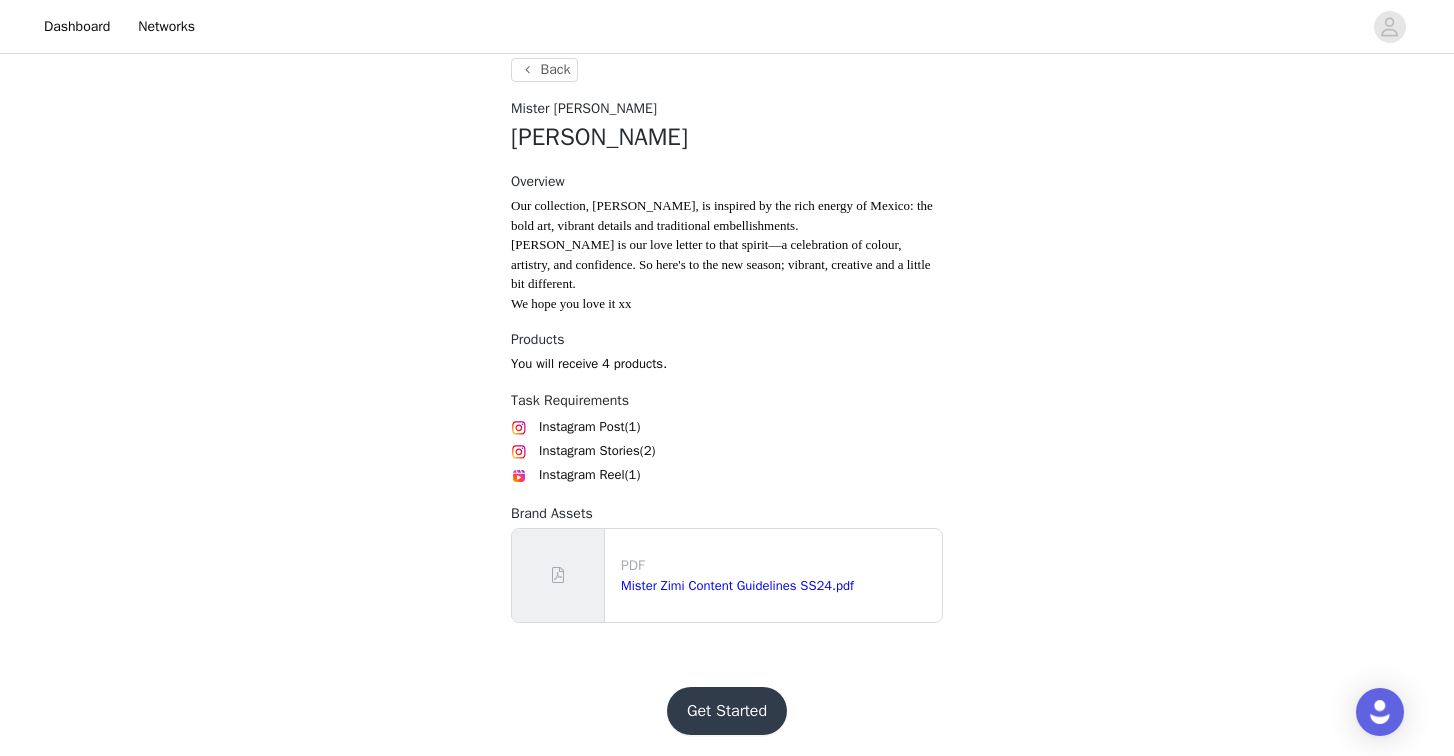 scroll, scrollTop: 335, scrollLeft: 0, axis: vertical 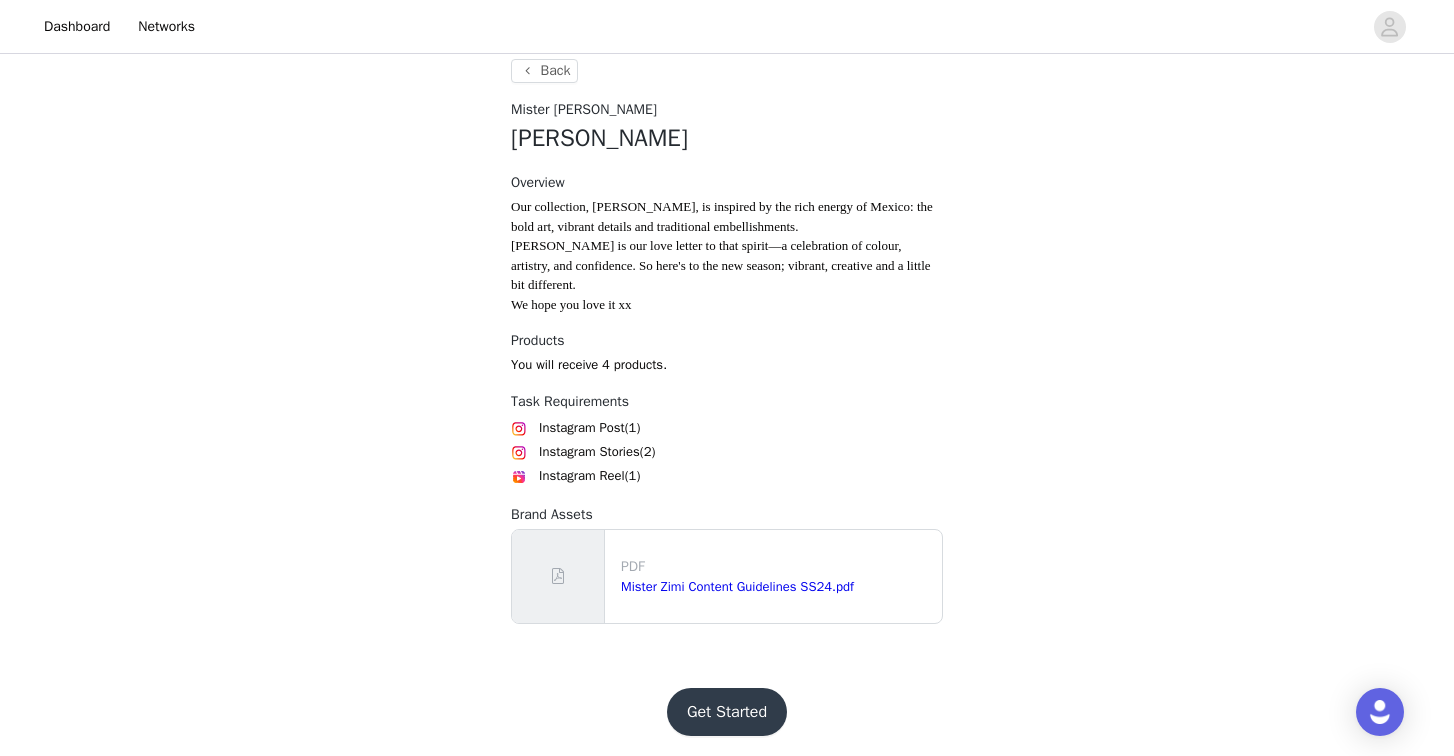 click on "Get Started" at bounding box center [727, 712] 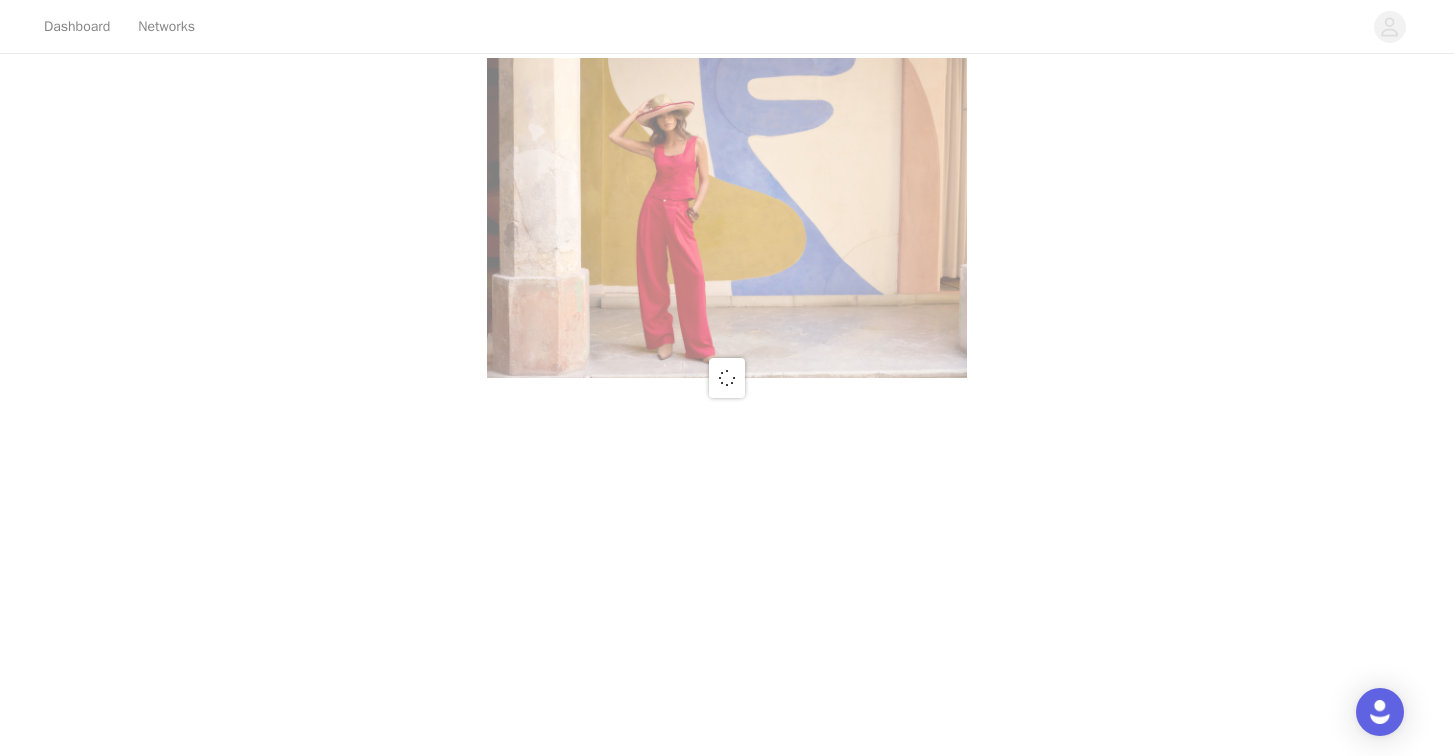 scroll, scrollTop: 0, scrollLeft: 0, axis: both 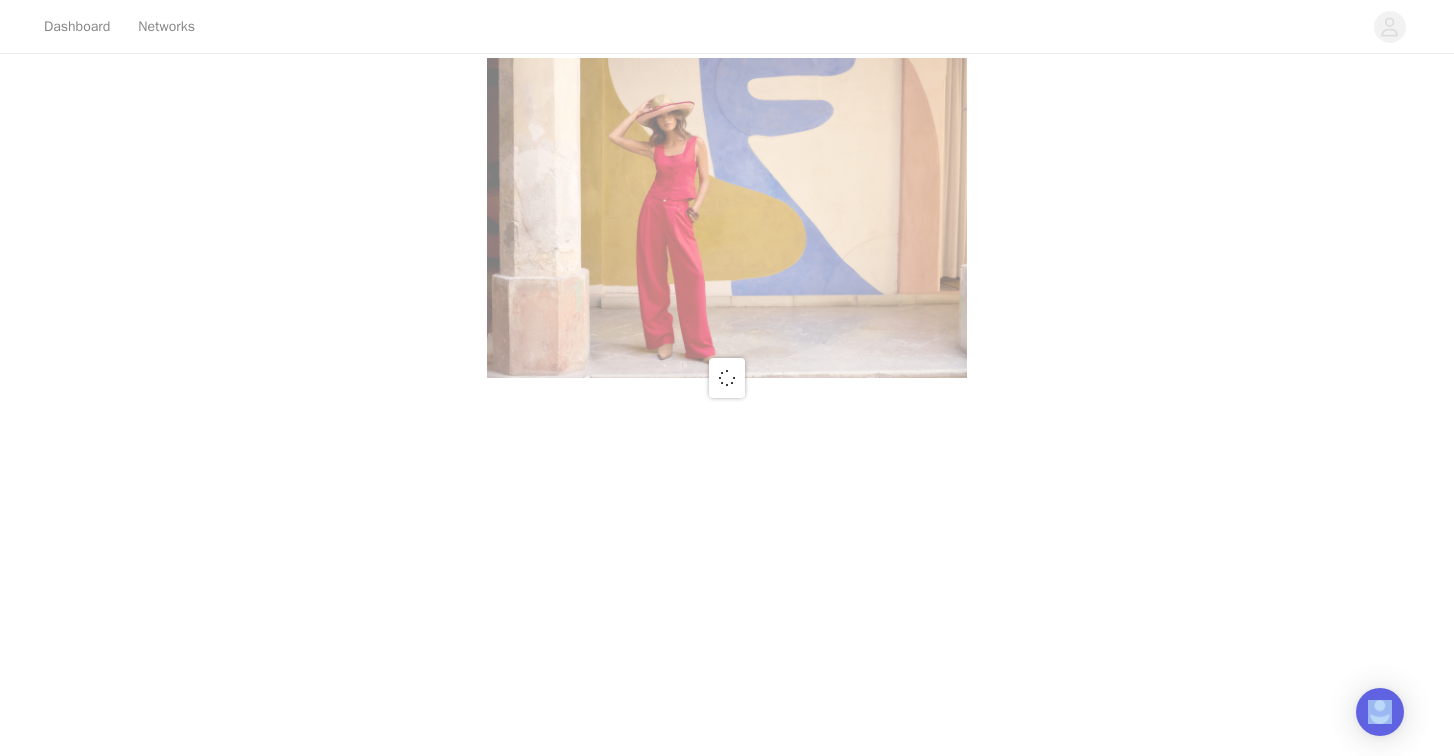 click at bounding box center (727, 378) 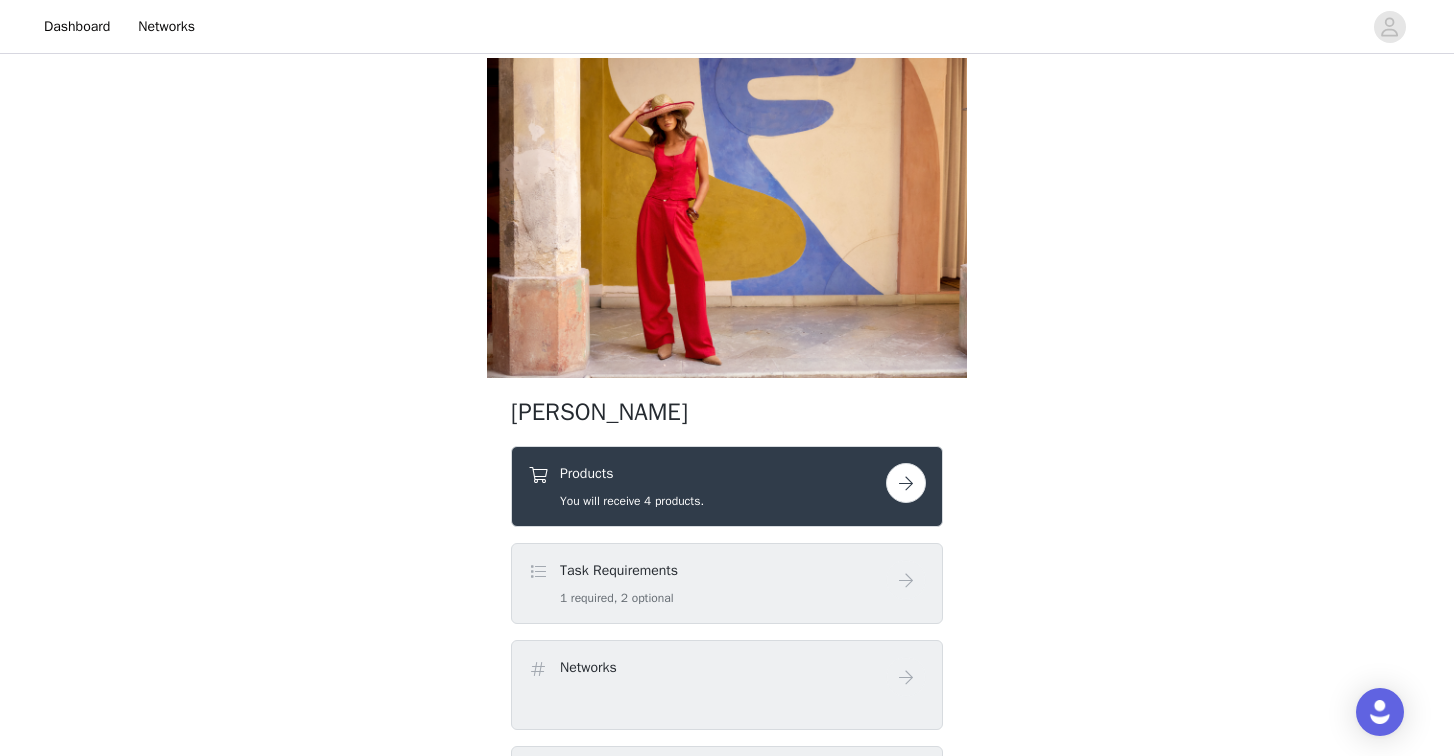 click on "Products   You will receive 4 products." at bounding box center [707, 486] 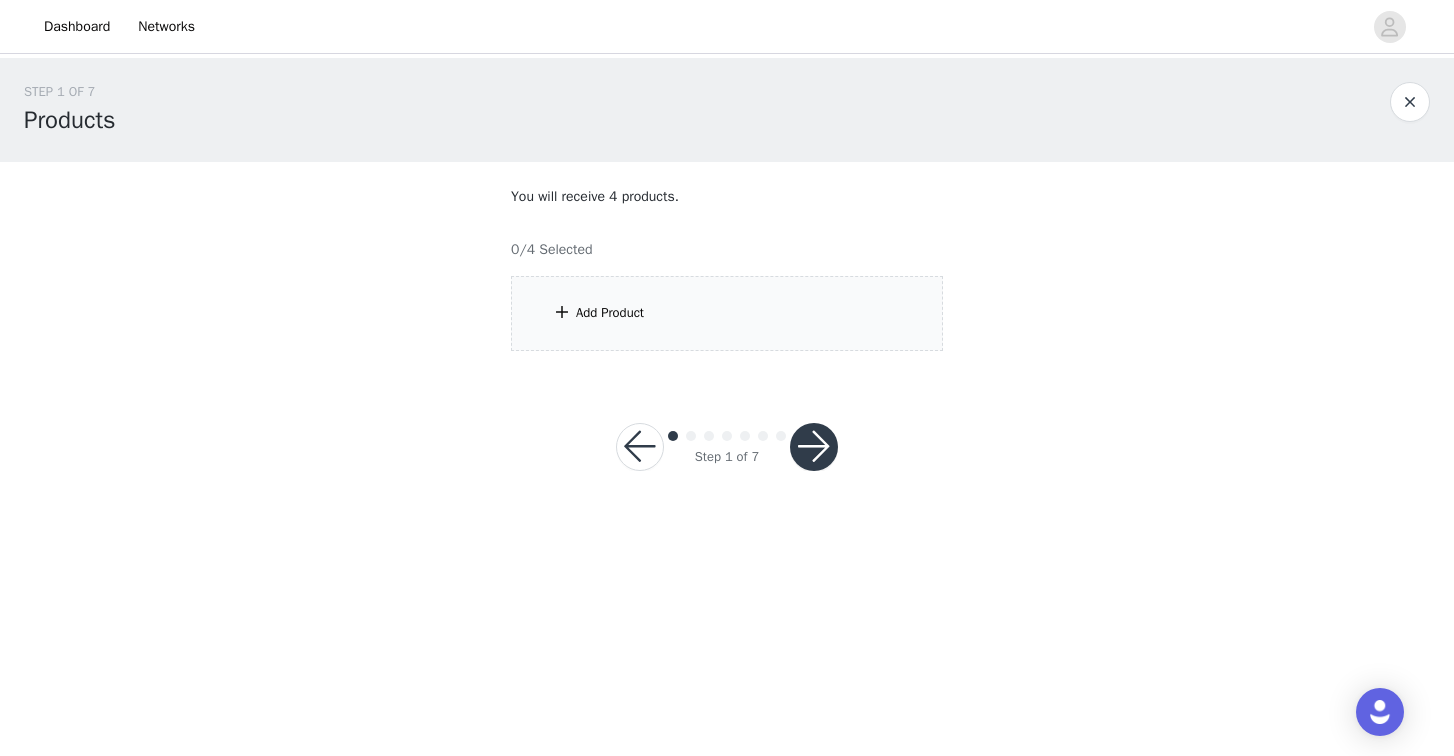 scroll, scrollTop: 0, scrollLeft: 0, axis: both 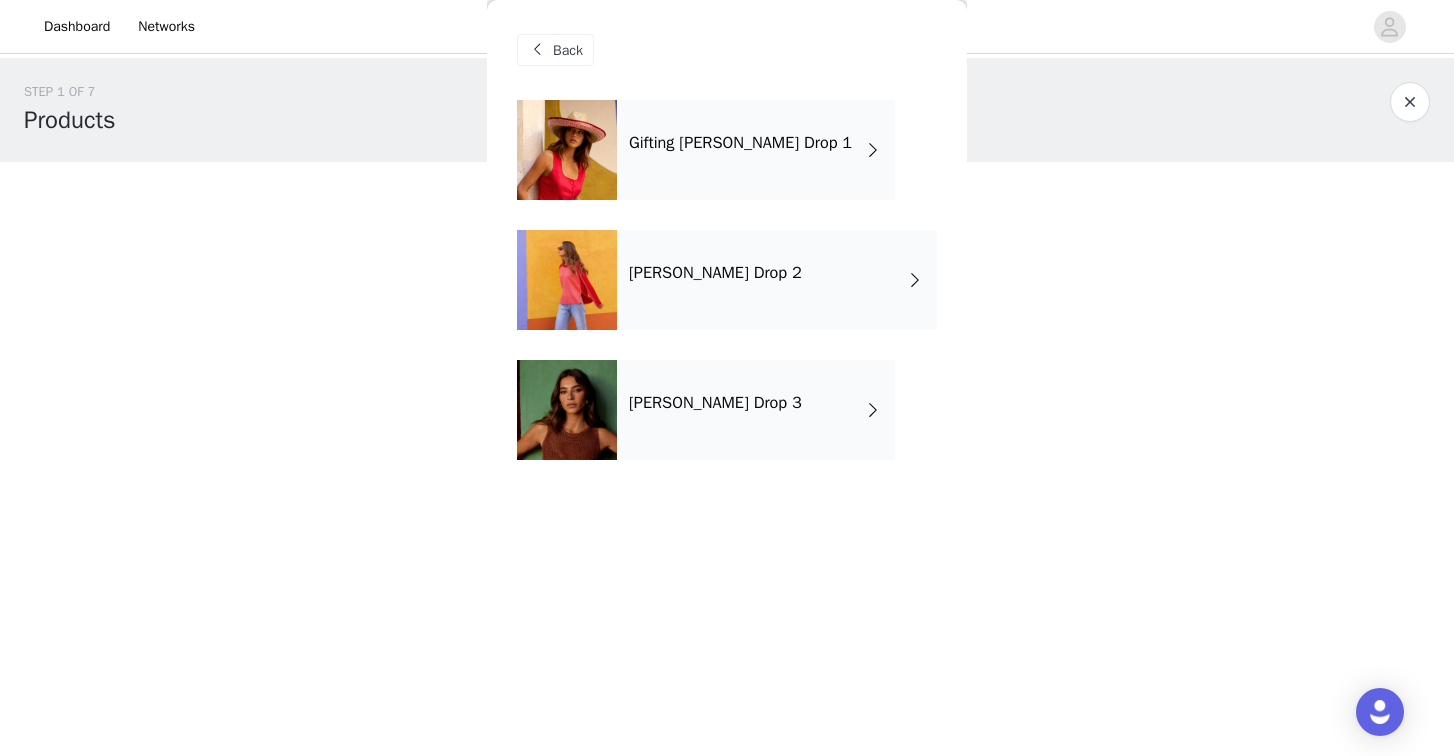 click on "Gifting [PERSON_NAME] Drop 1" at bounding box center (756, 150) 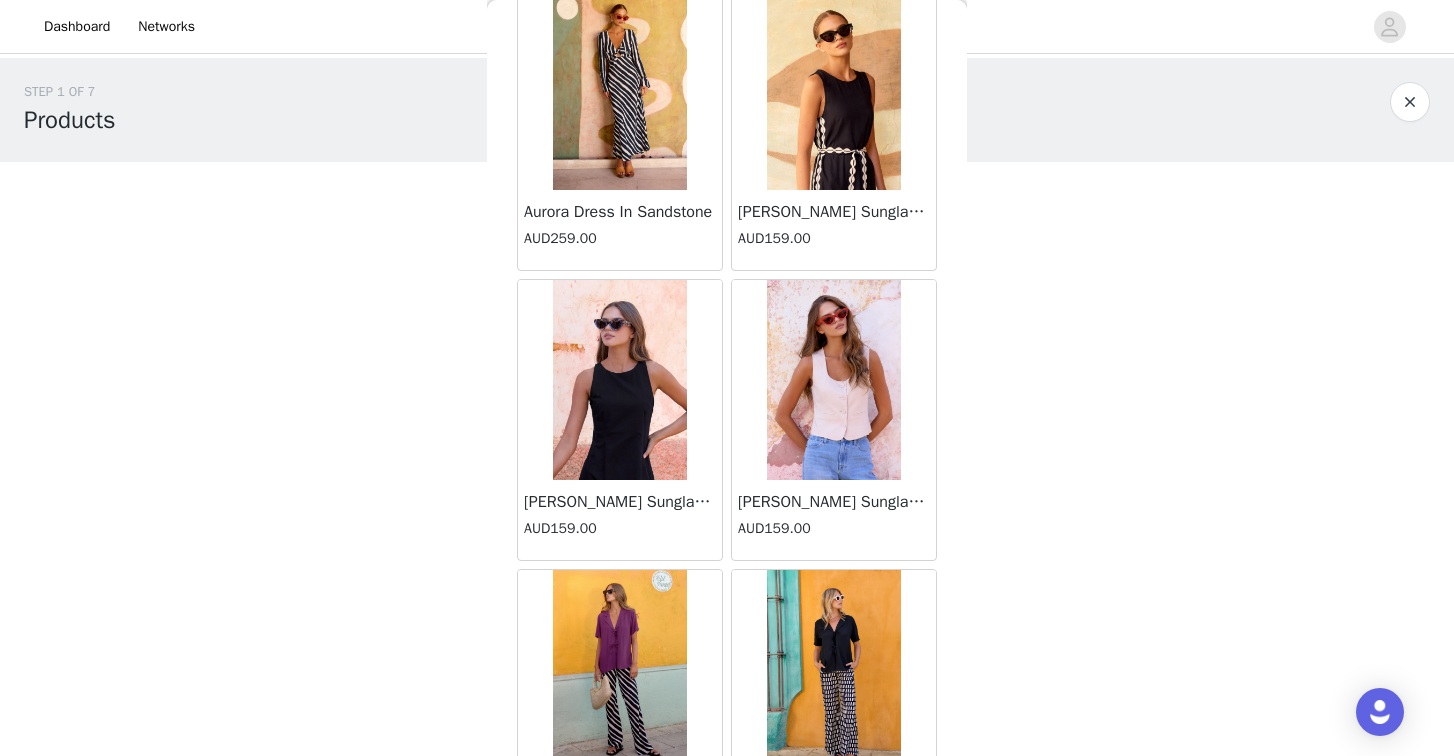 scroll, scrollTop: 1863, scrollLeft: 0, axis: vertical 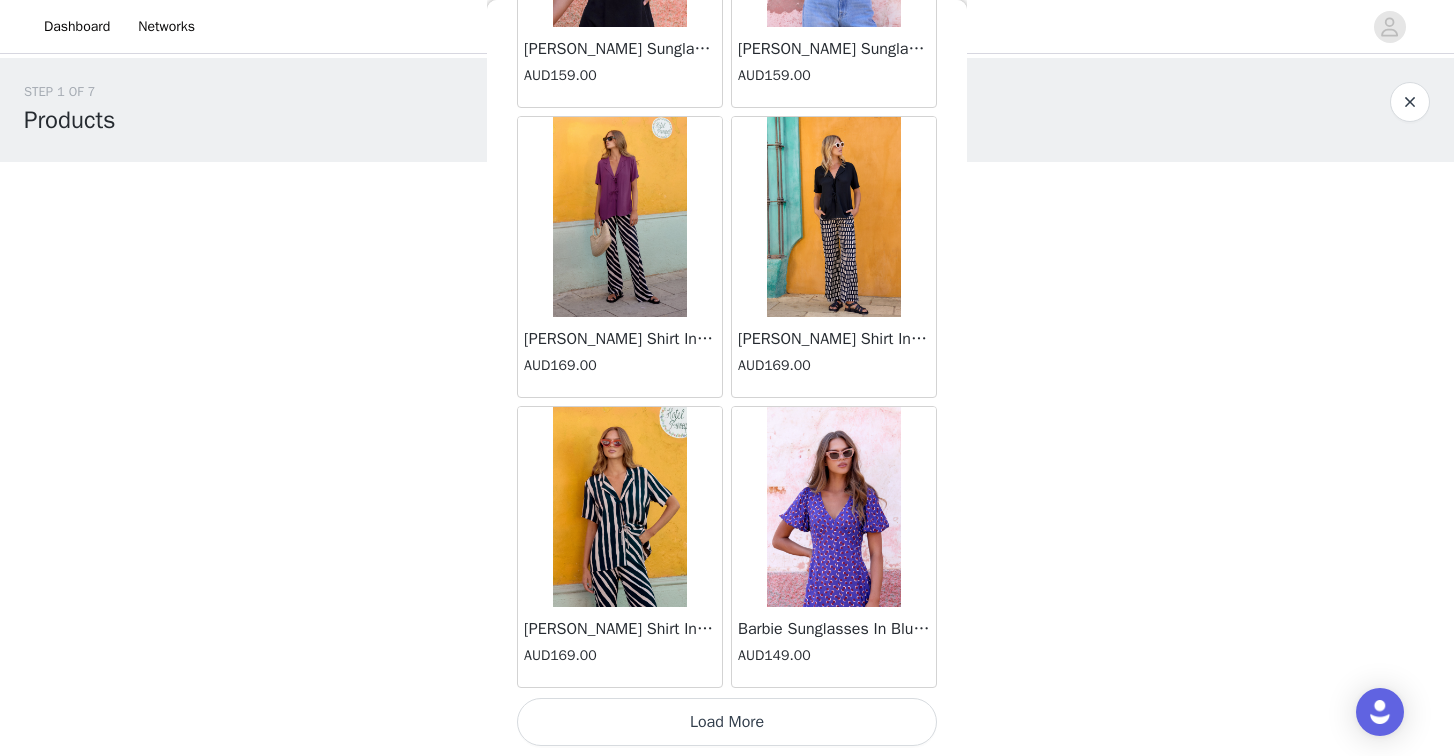 click on "Load More" at bounding box center [727, 722] 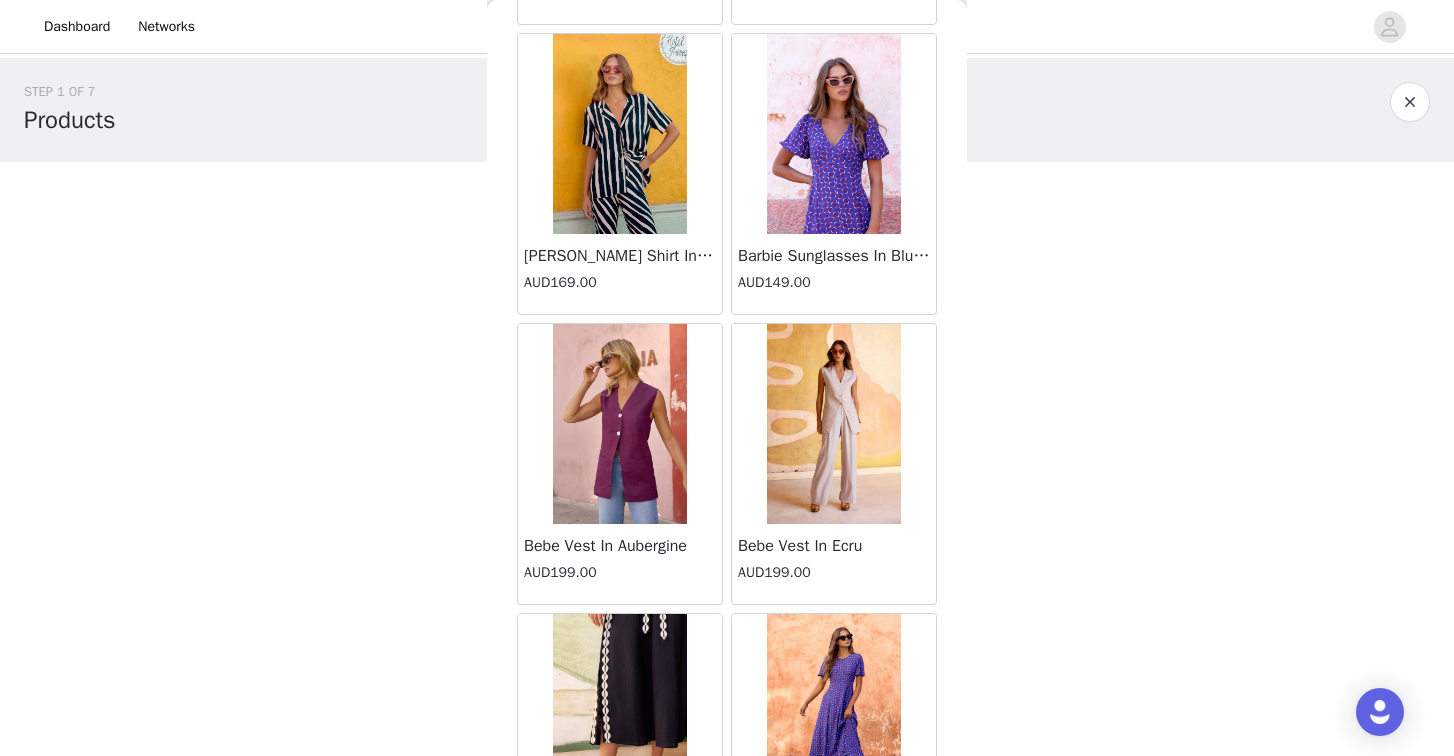 scroll, scrollTop: 2714, scrollLeft: 0, axis: vertical 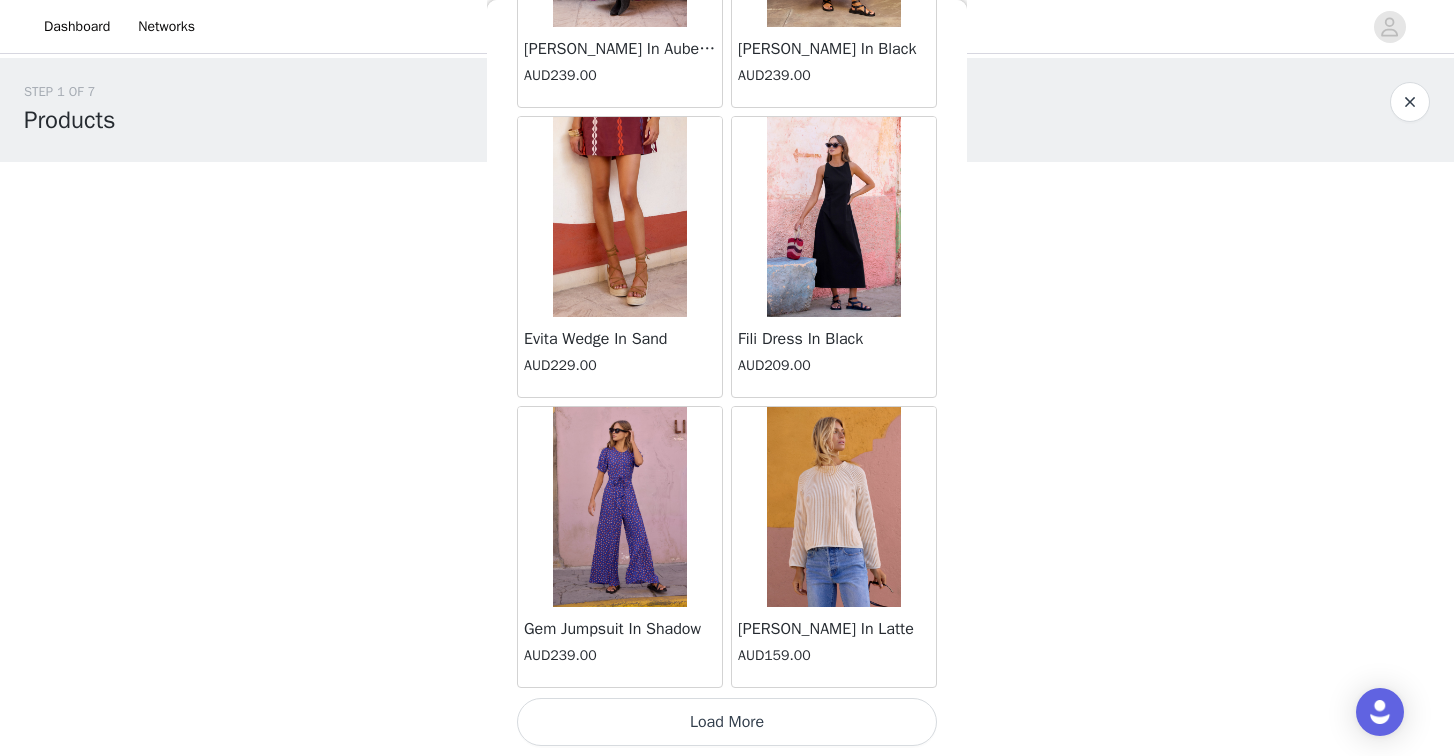 click on "Load More" at bounding box center [727, 722] 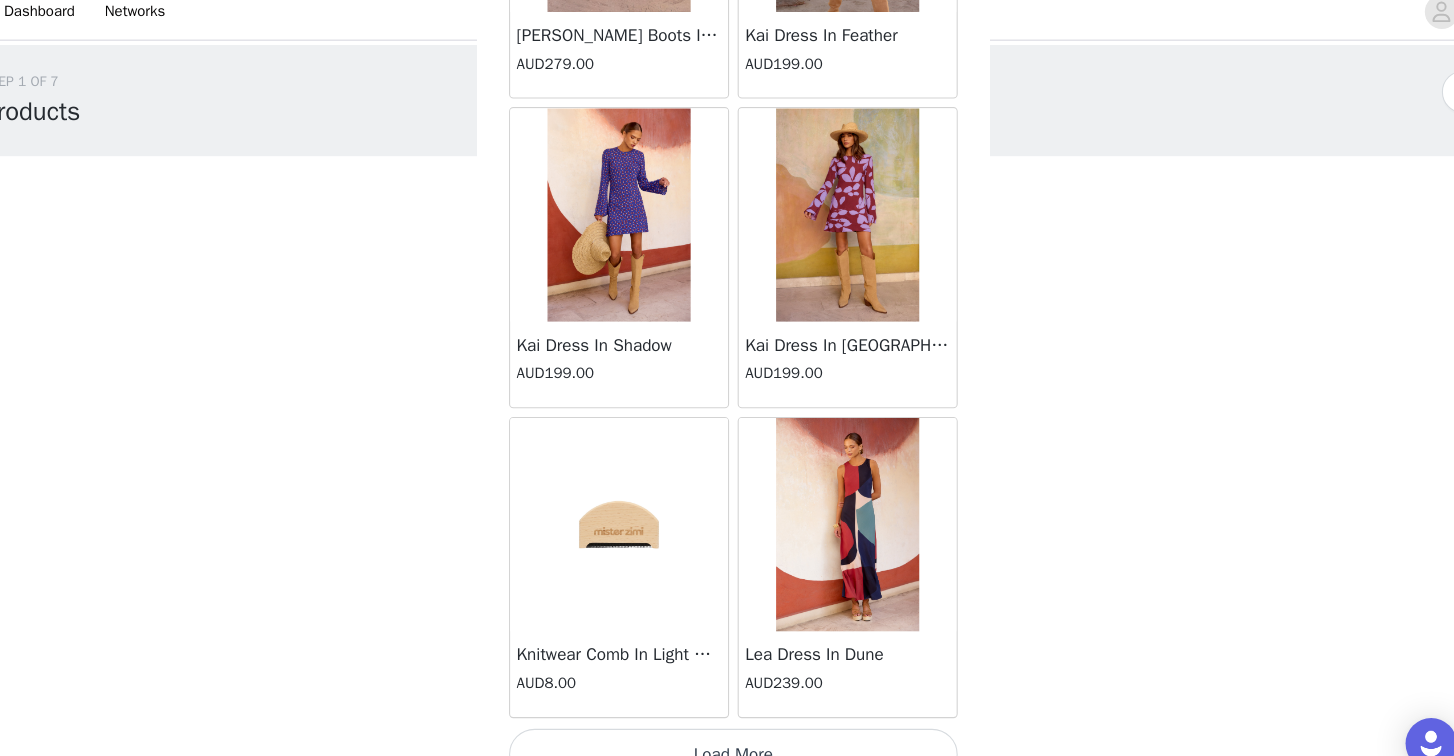 scroll, scrollTop: 8104, scrollLeft: 0, axis: vertical 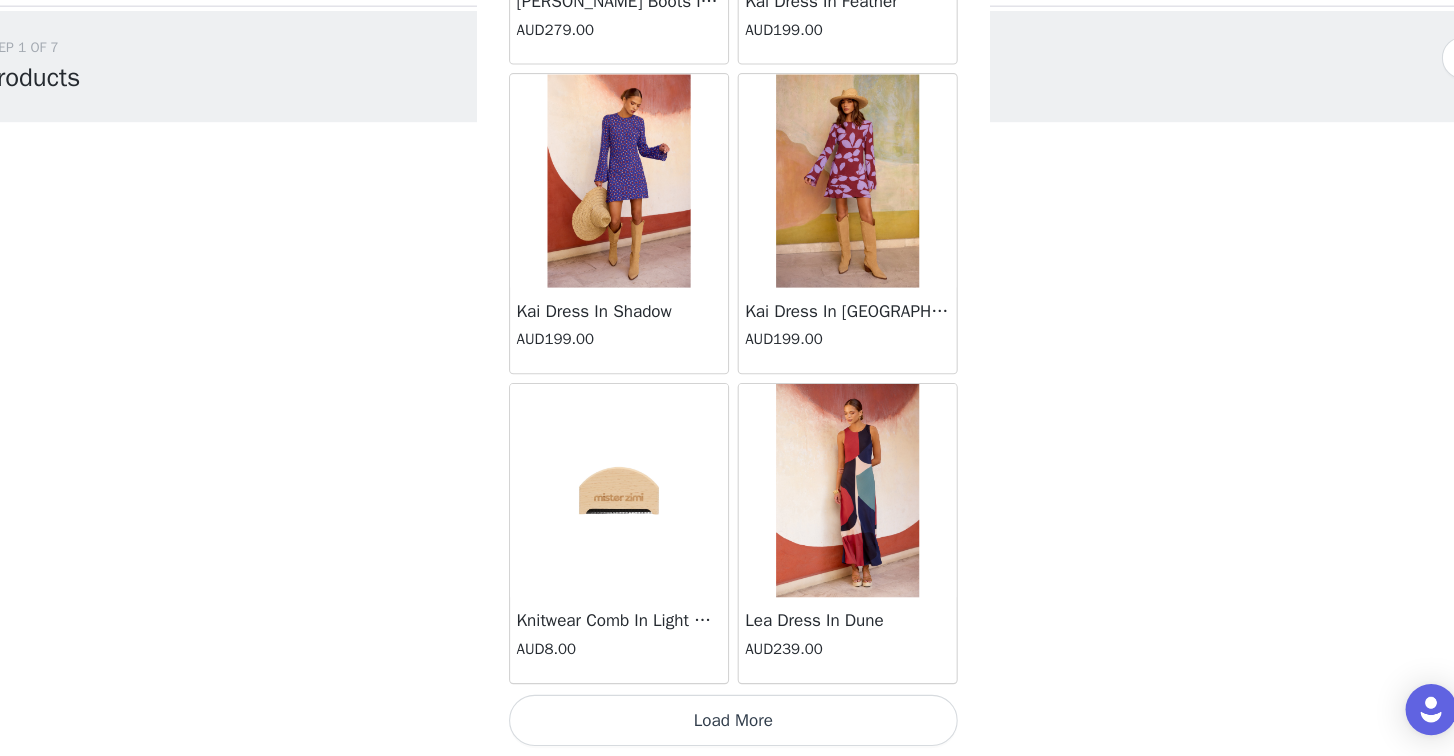 click on "Load More" at bounding box center [727, 722] 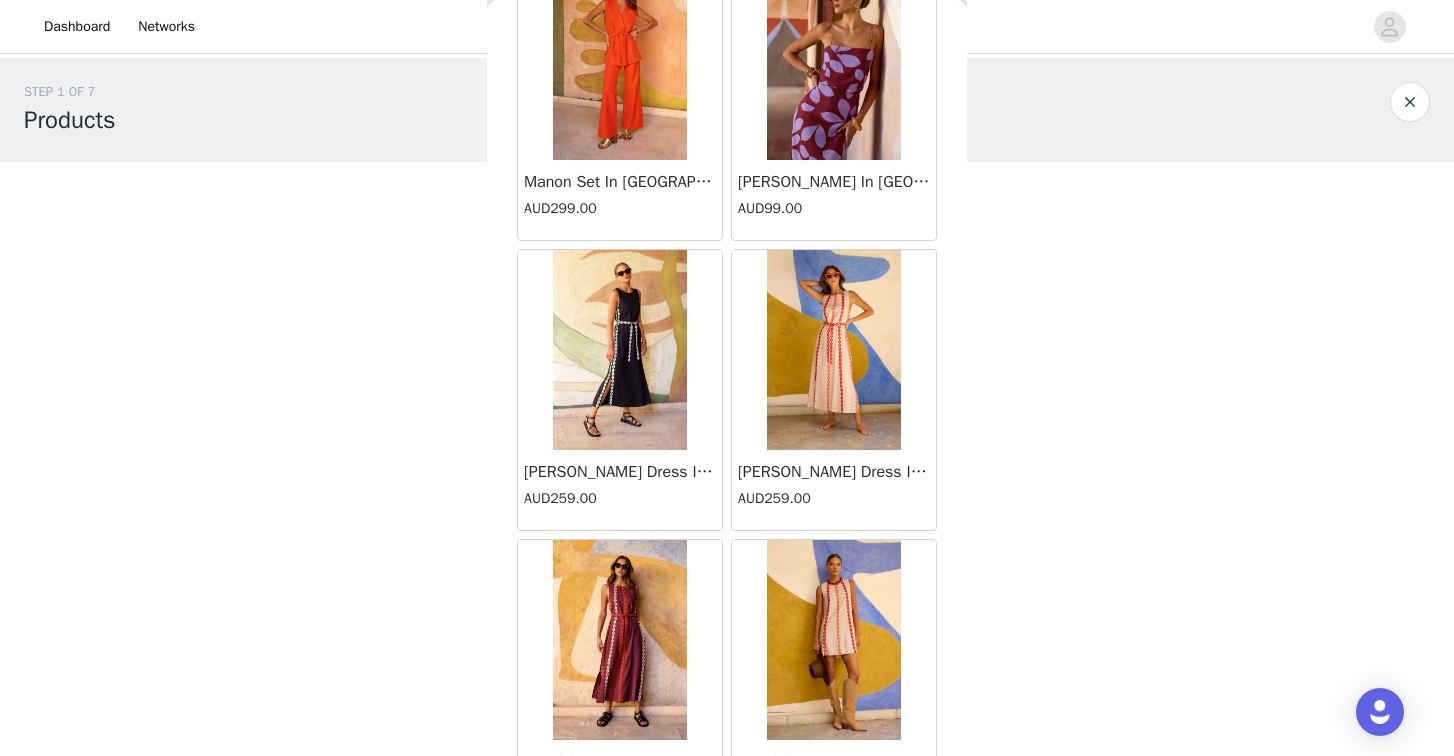 scroll, scrollTop: 10410, scrollLeft: 0, axis: vertical 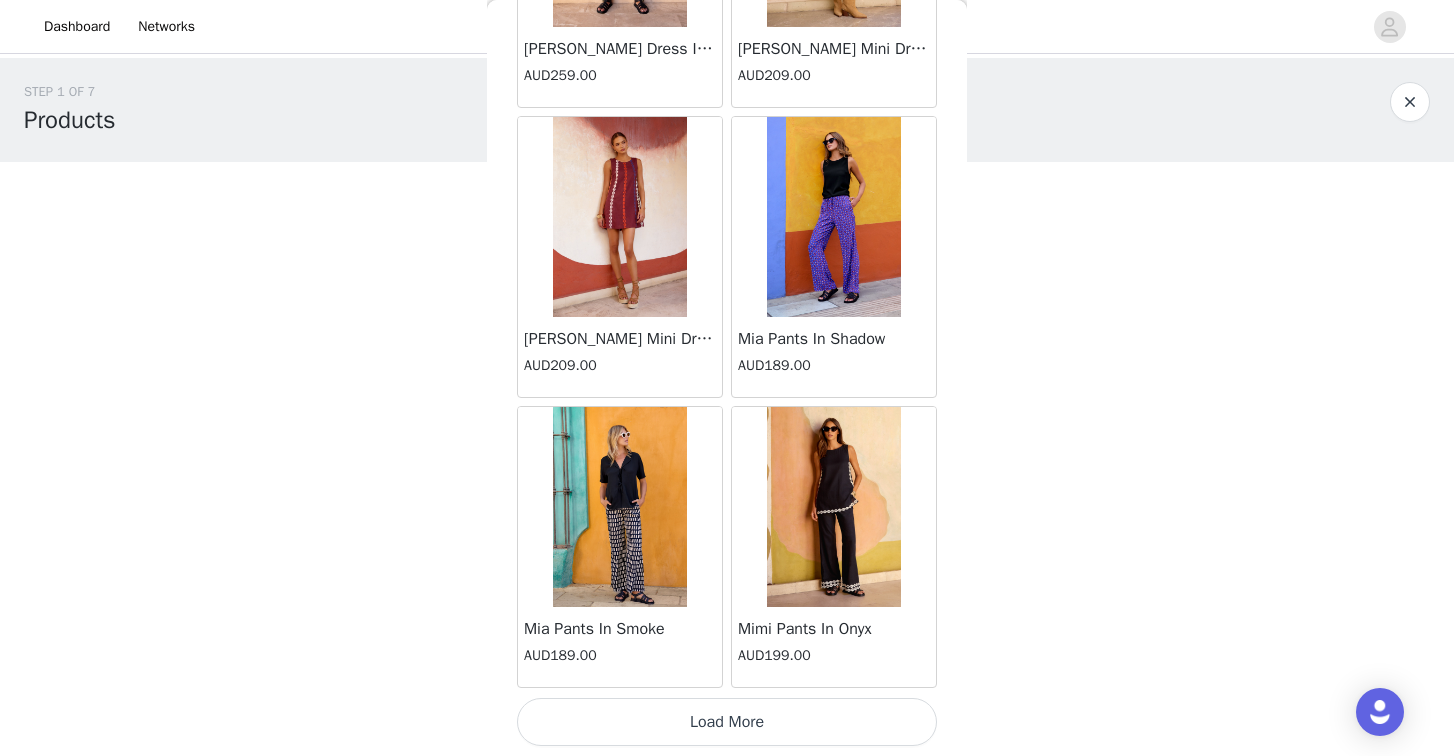 click on "Load More" at bounding box center (727, 722) 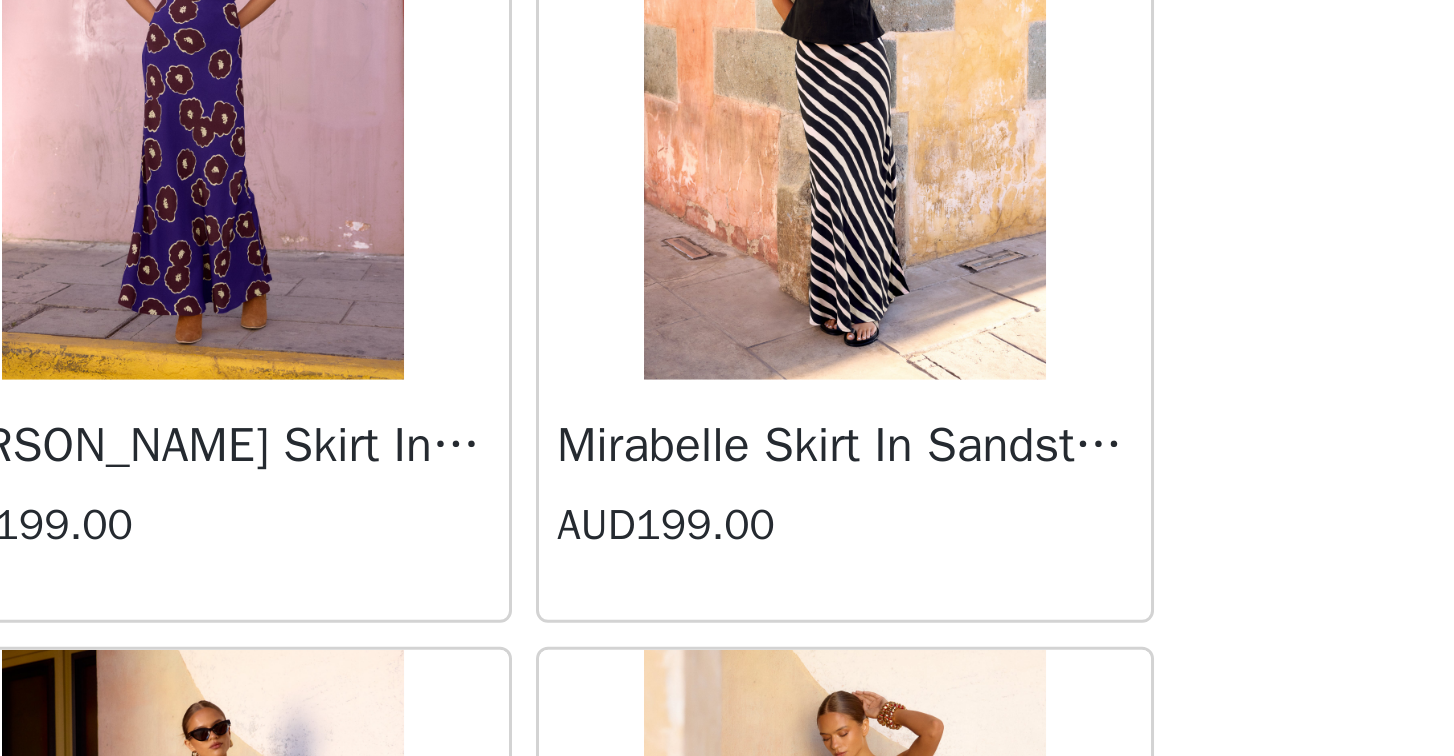 scroll, scrollTop: 11584, scrollLeft: 0, axis: vertical 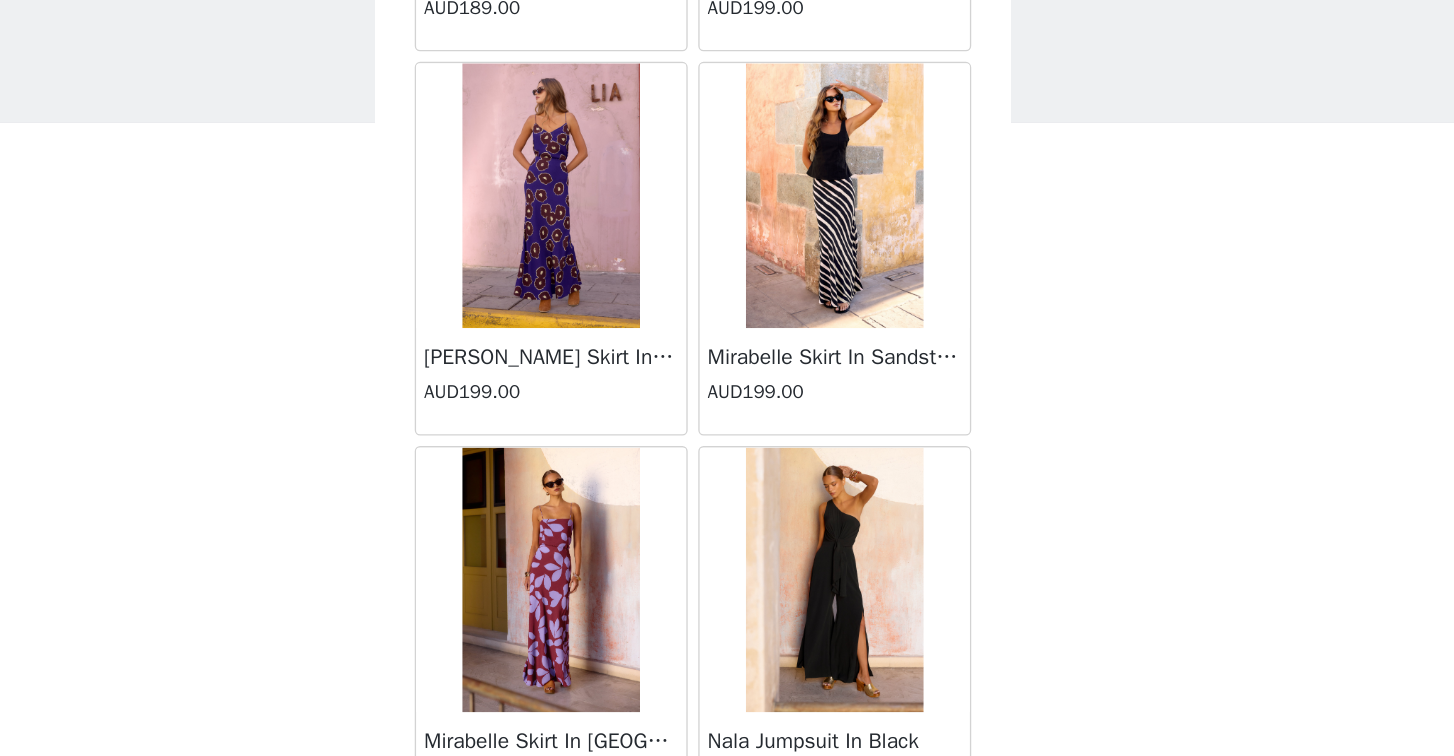 click on "Mirabelle Skirt In Sandstone" at bounding box center [834, 339] 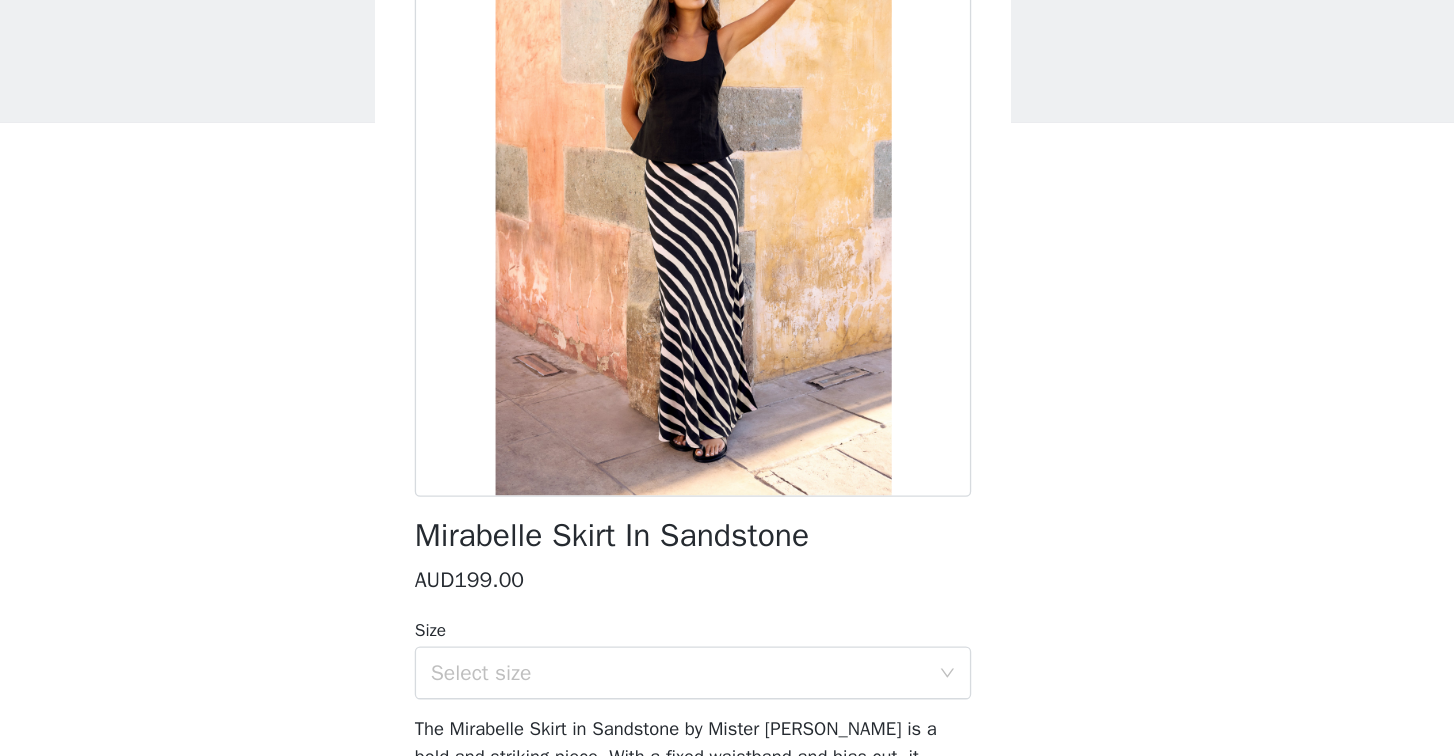 scroll, scrollTop: 105, scrollLeft: 0, axis: vertical 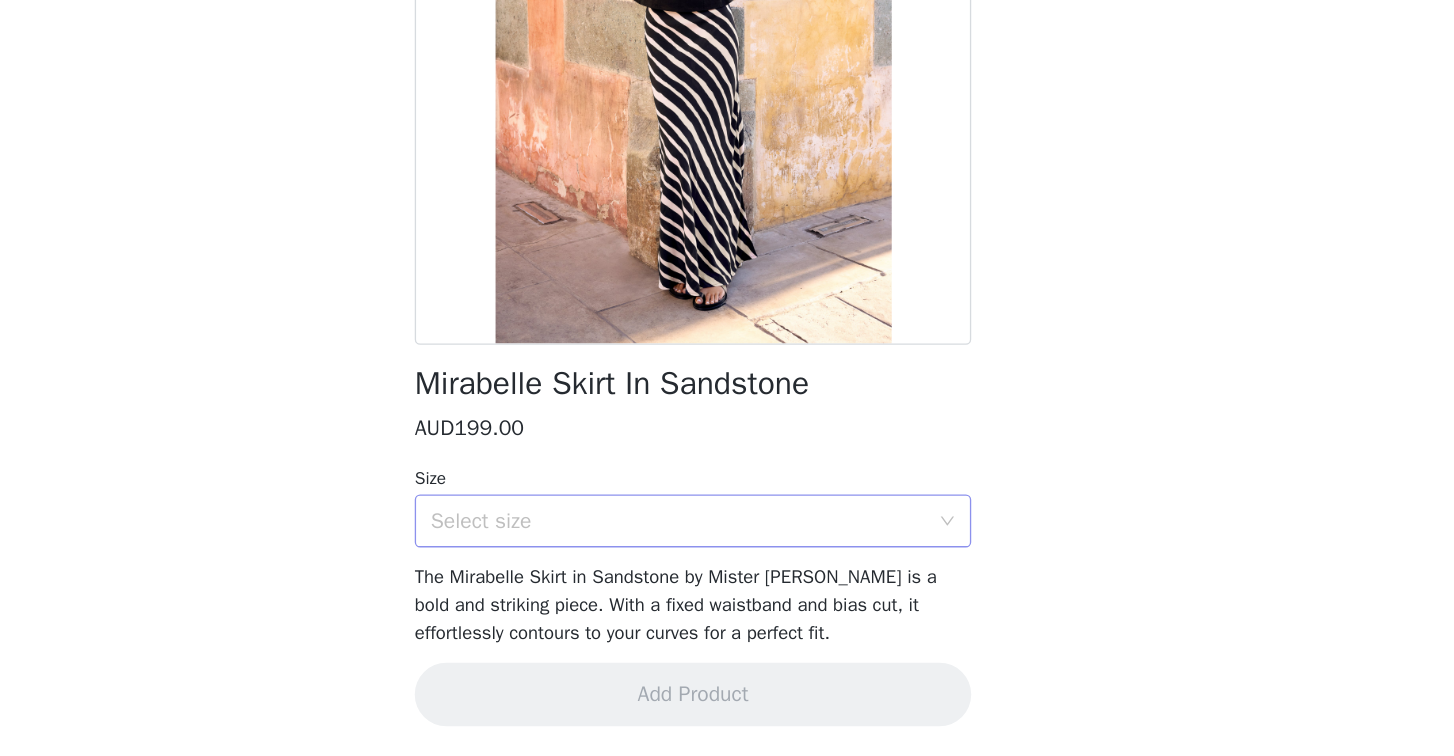 click on "Select size" at bounding box center [716, 578] 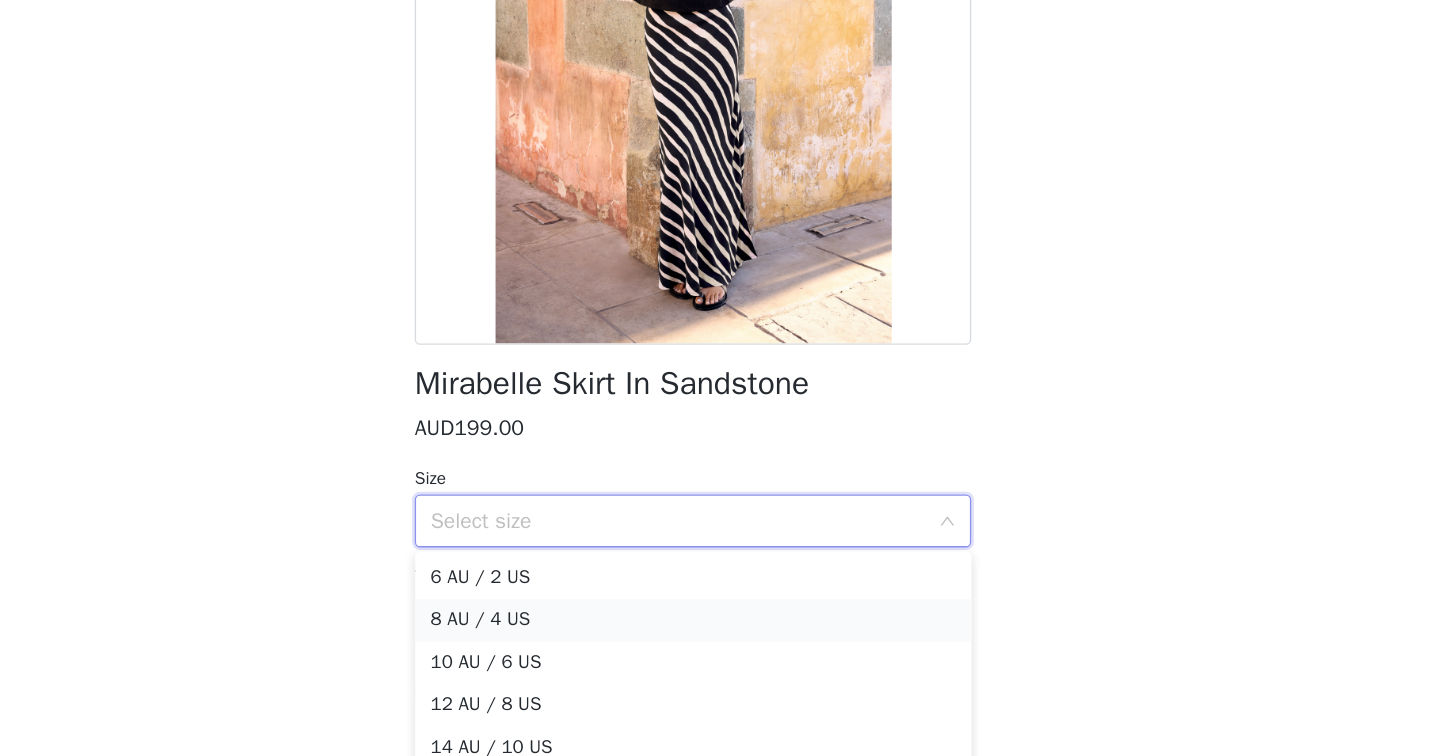 click on "8 AU / 4 US" at bounding box center [727, 653] 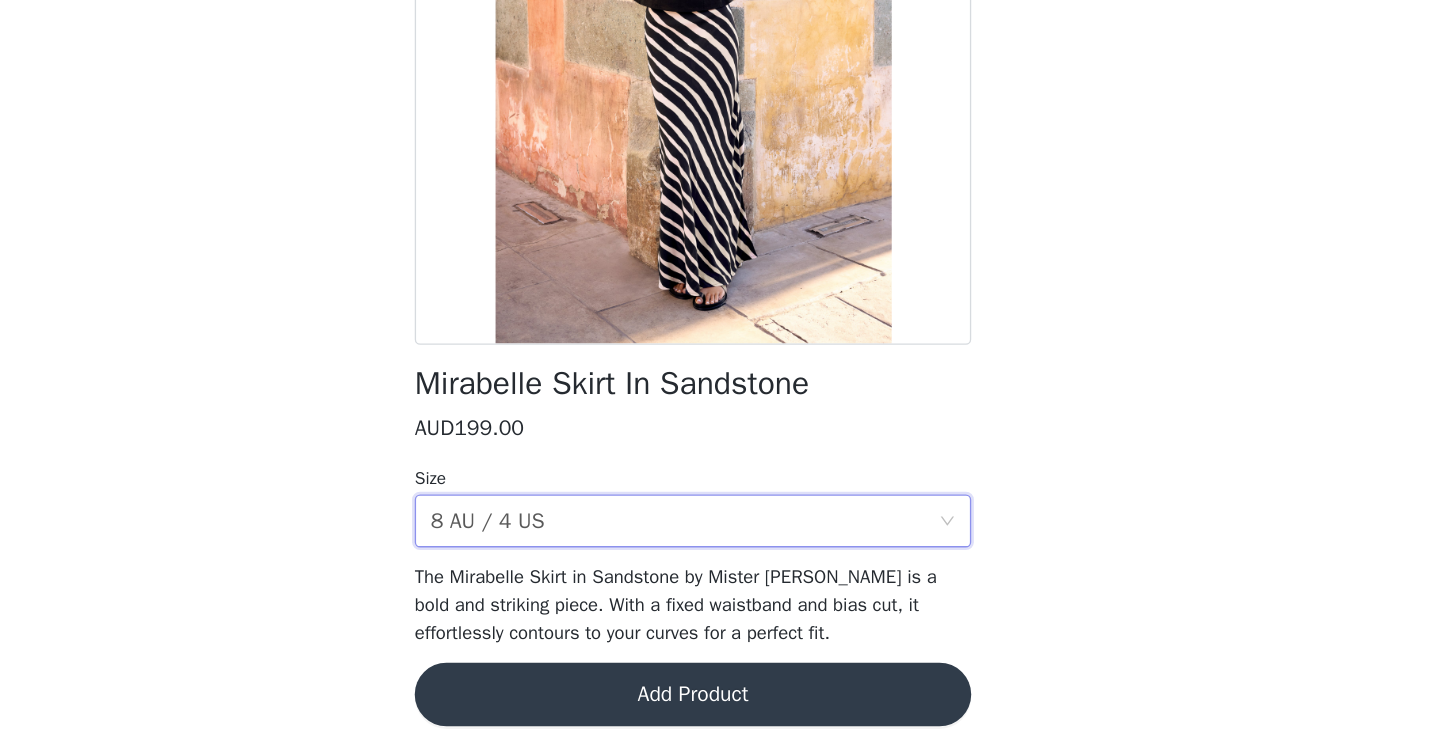 click on "Add Product" at bounding box center (727, 709) 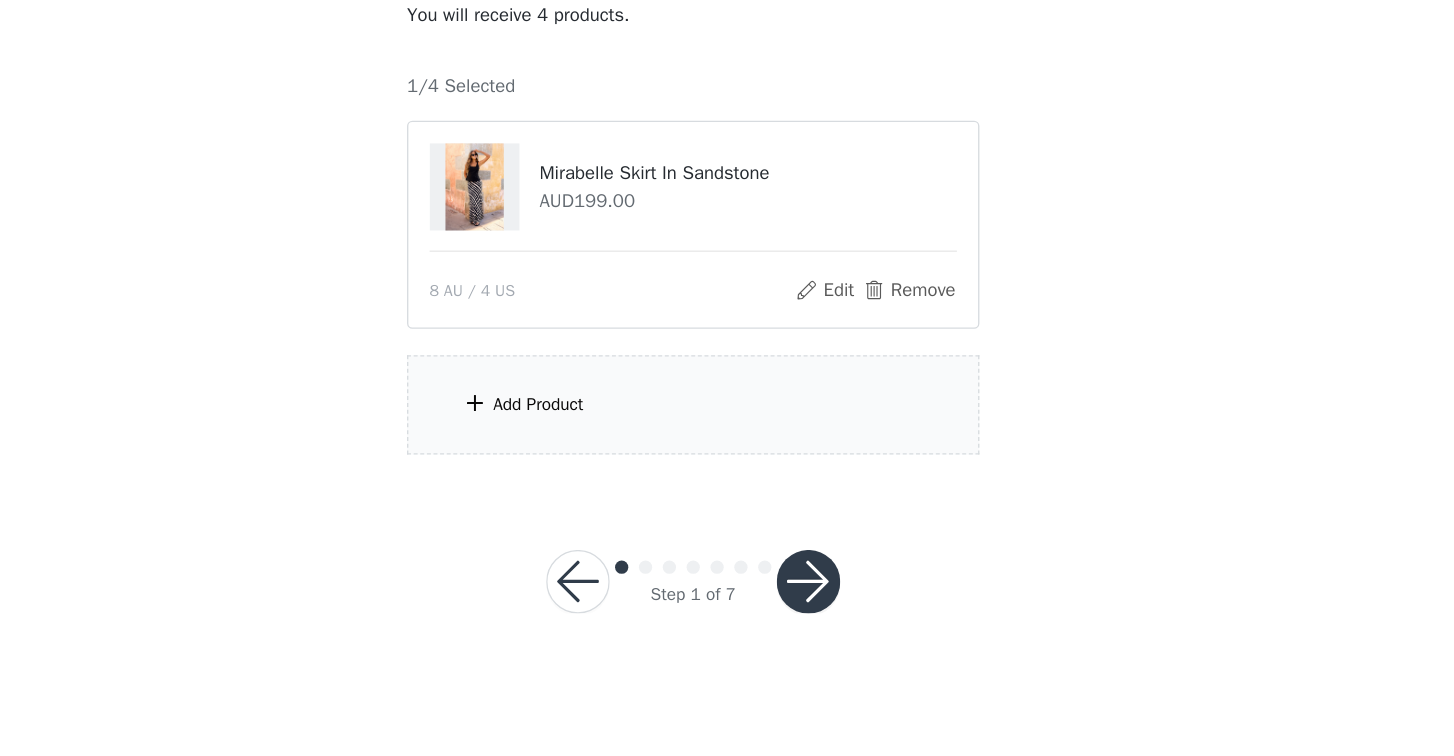 click on "Add Product" at bounding box center (727, 490) 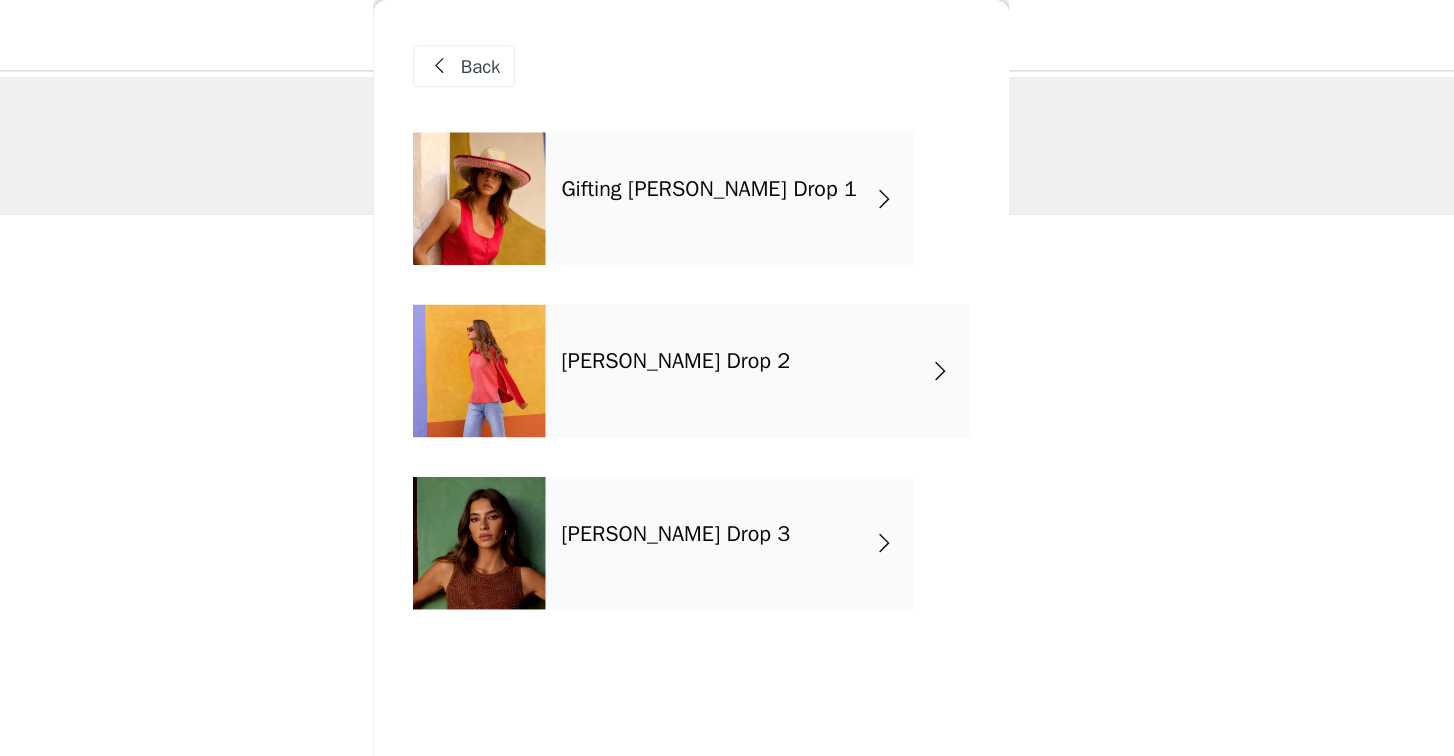 click on "Gifting [PERSON_NAME] Drop 1" at bounding box center (756, 150) 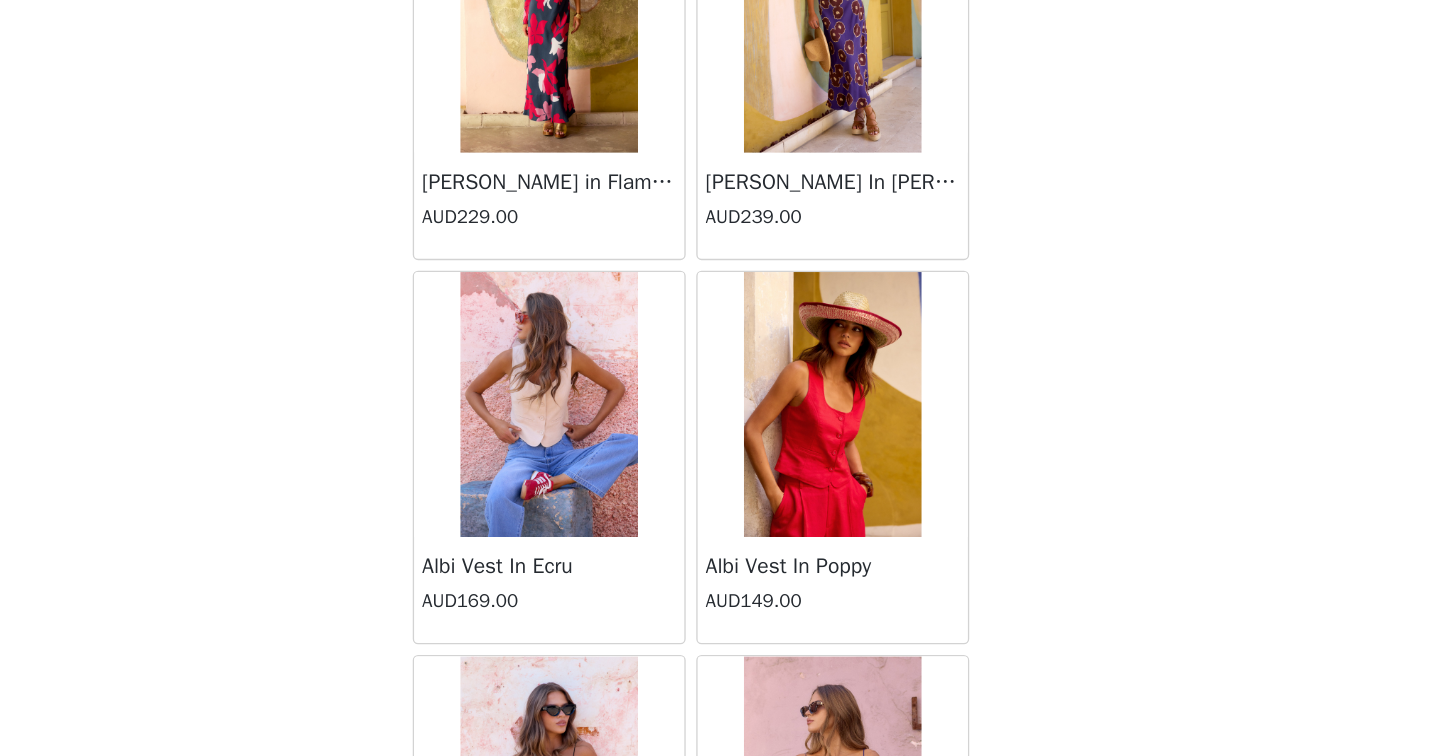 scroll, scrollTop: 2, scrollLeft: 0, axis: vertical 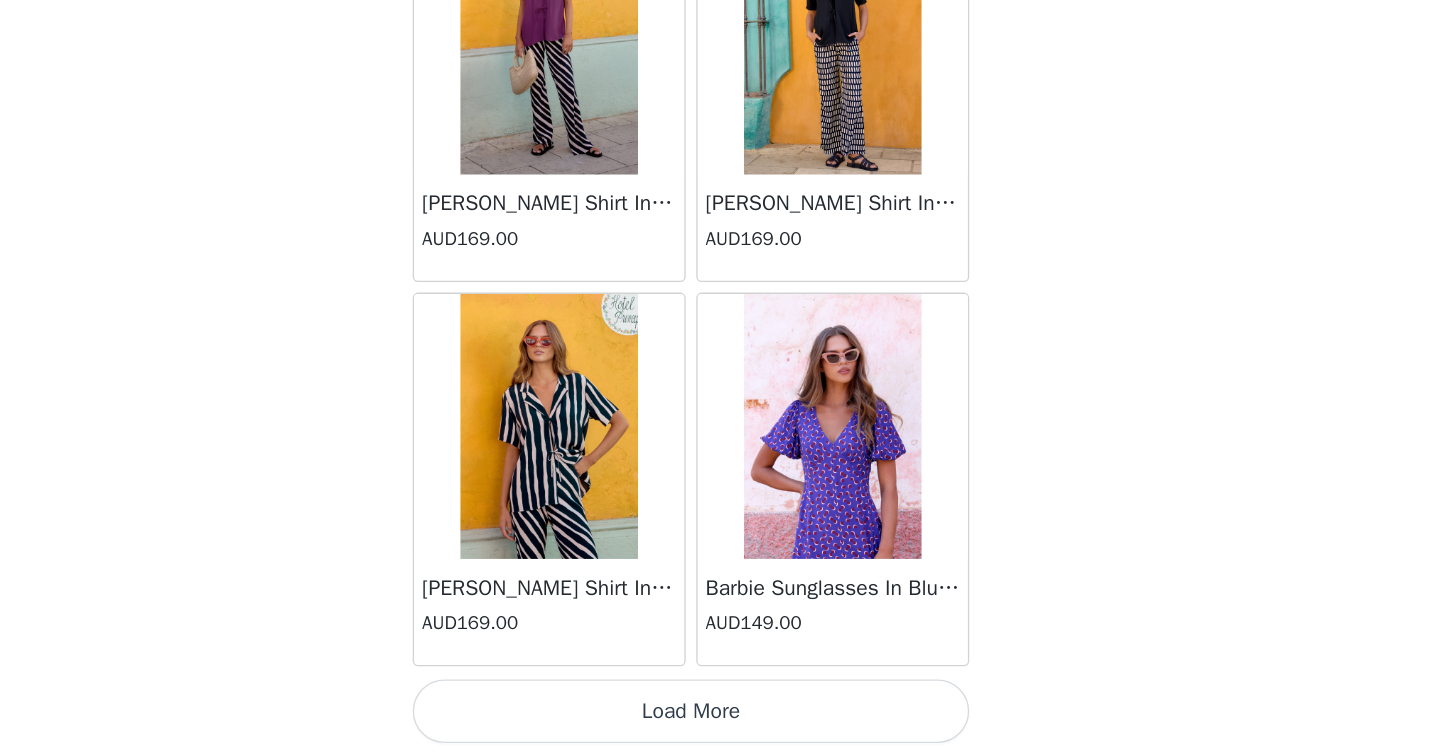 click on "Load More" at bounding box center [727, 722] 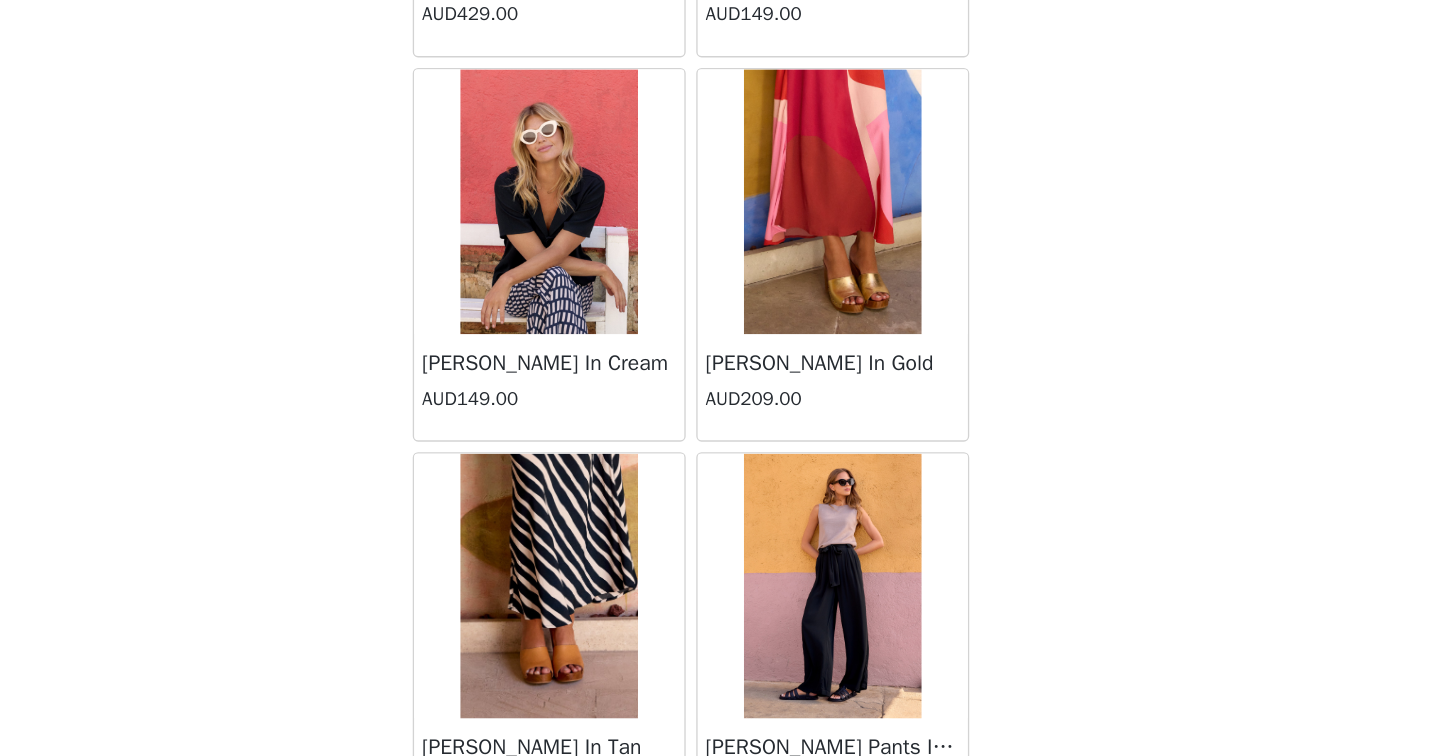 scroll, scrollTop: 4203, scrollLeft: 0, axis: vertical 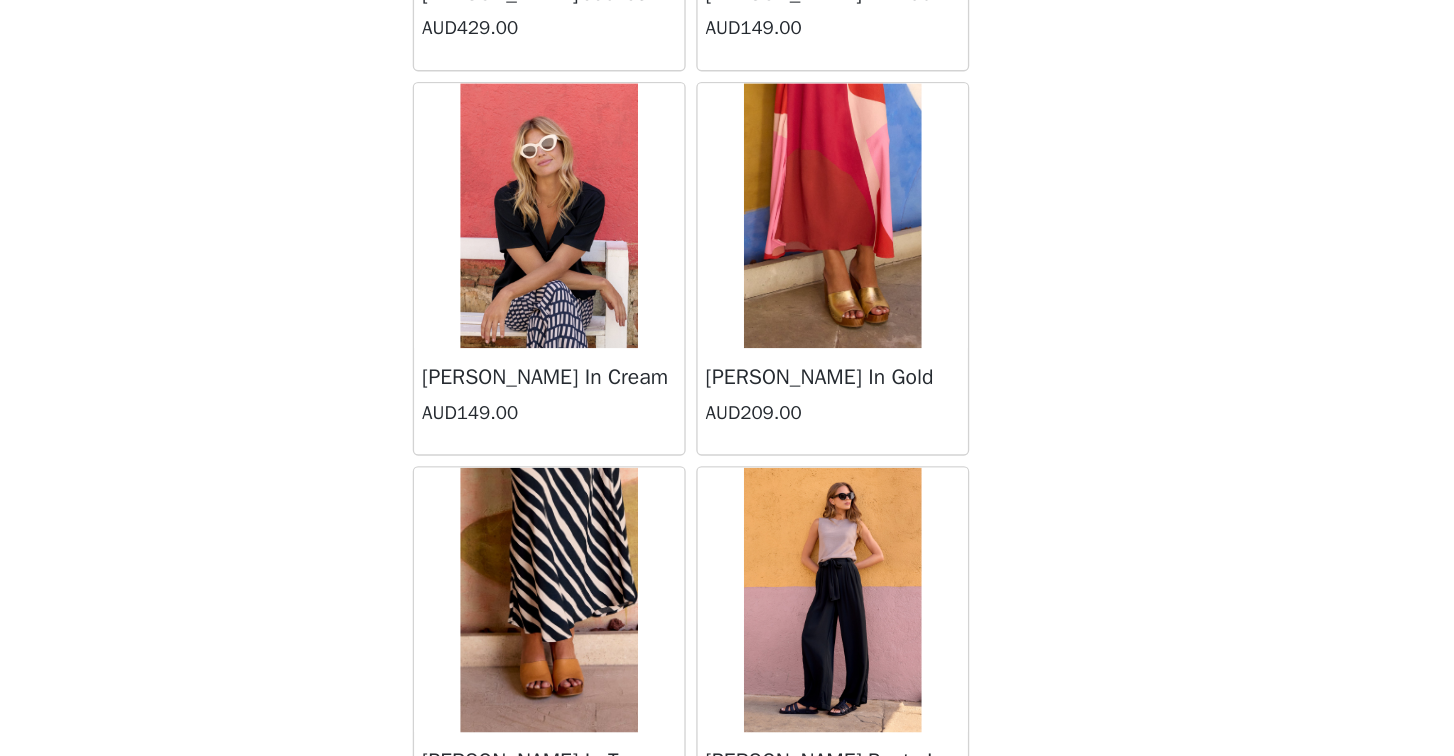 click at bounding box center [833, 348] 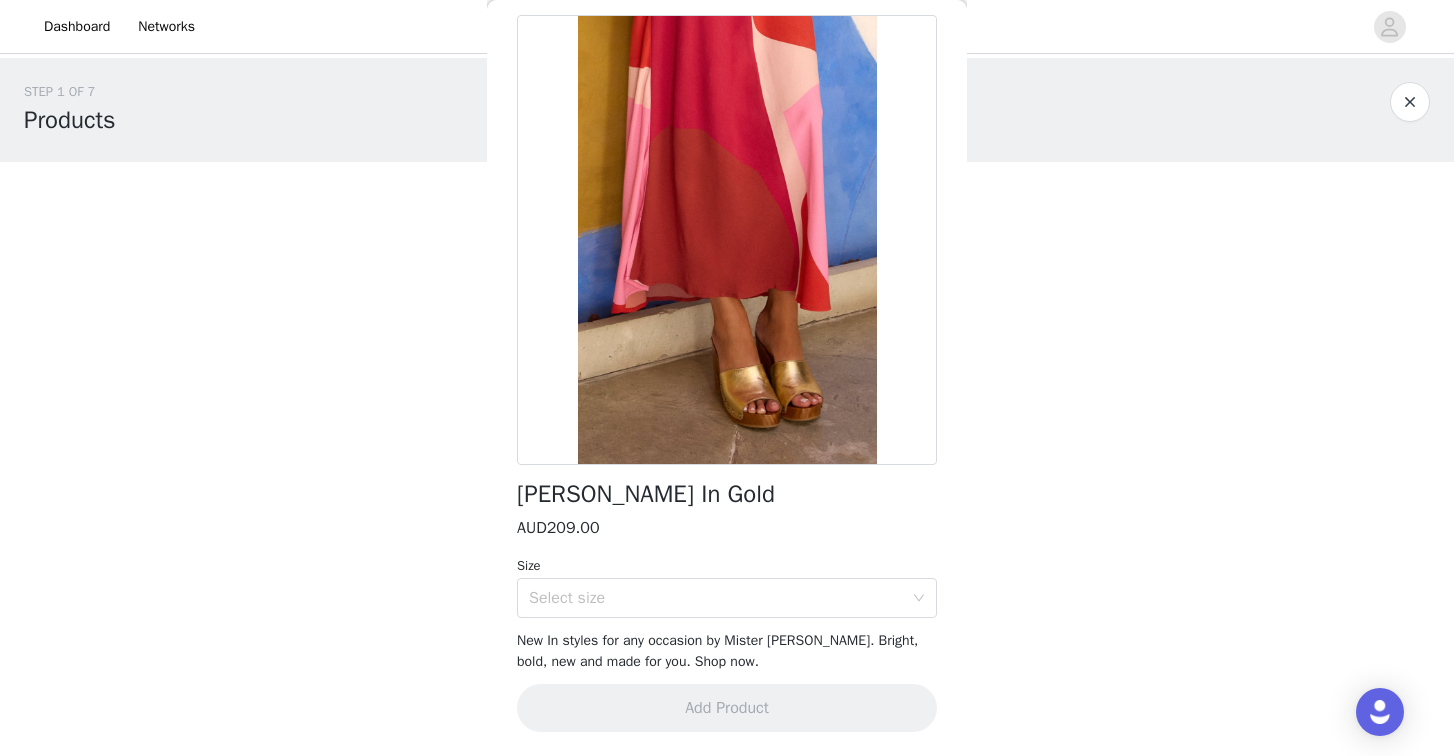 scroll, scrollTop: 84, scrollLeft: 0, axis: vertical 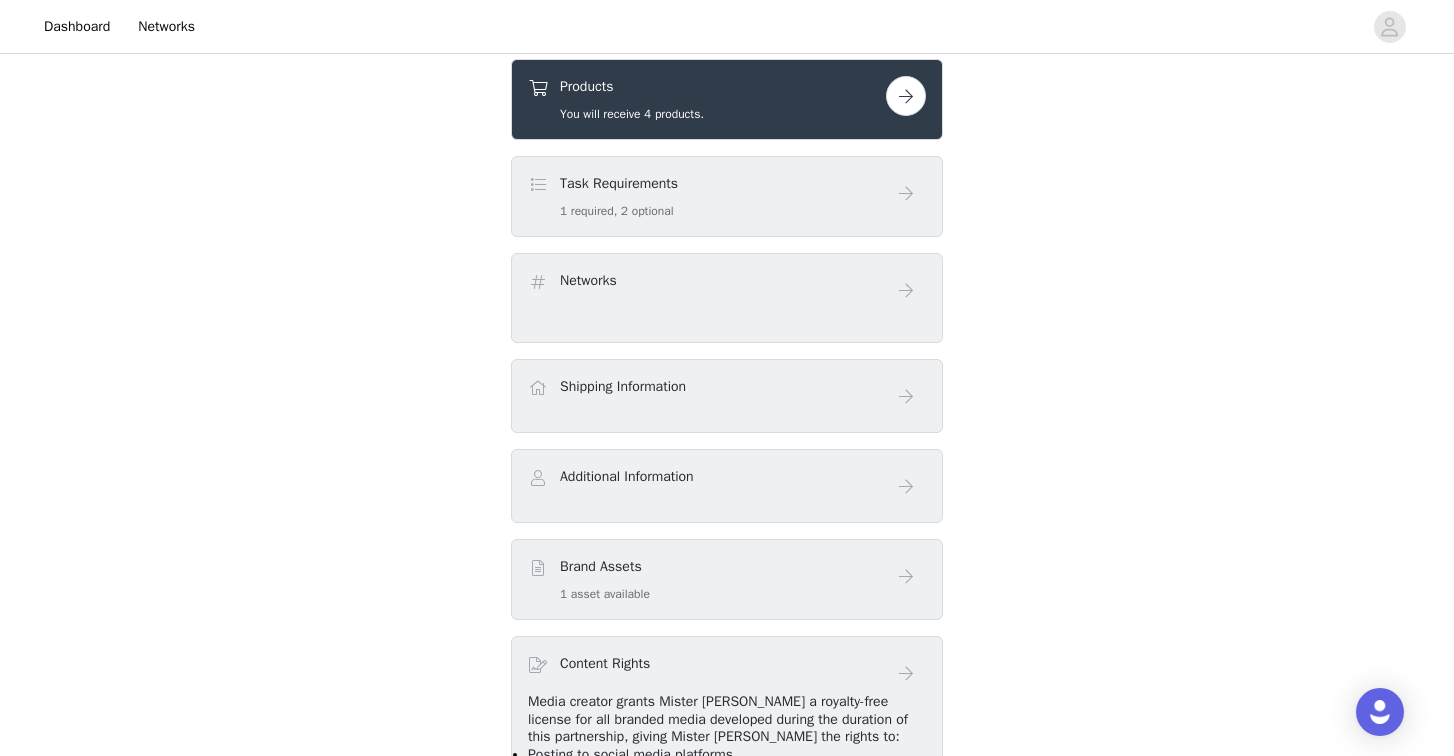 click on "Products" at bounding box center (632, 86) 